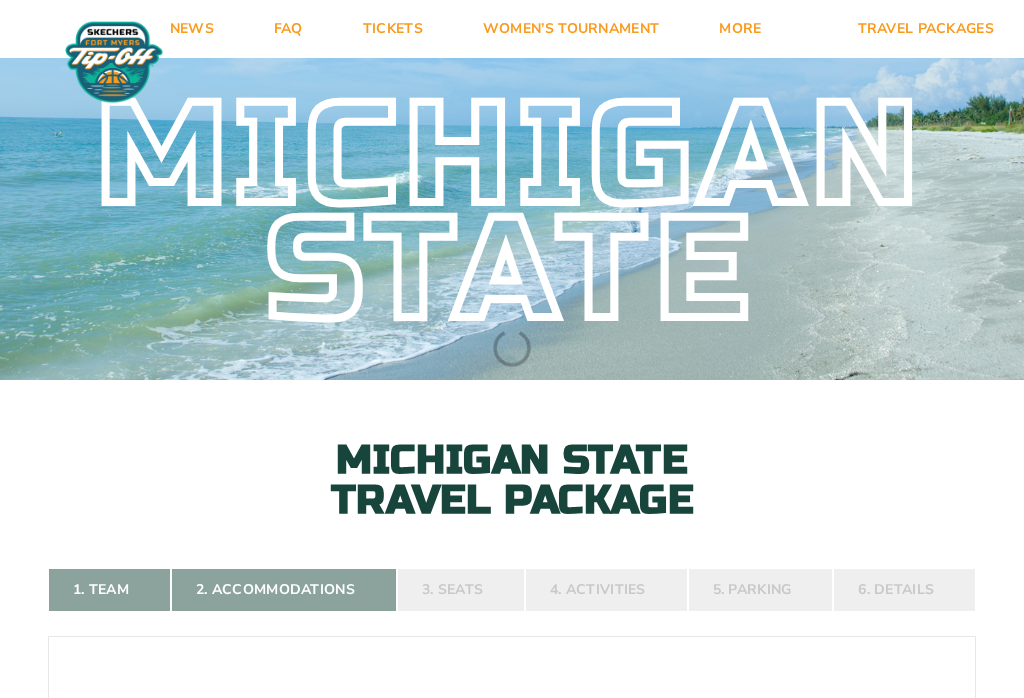 scroll, scrollTop: 0, scrollLeft: 0, axis: both 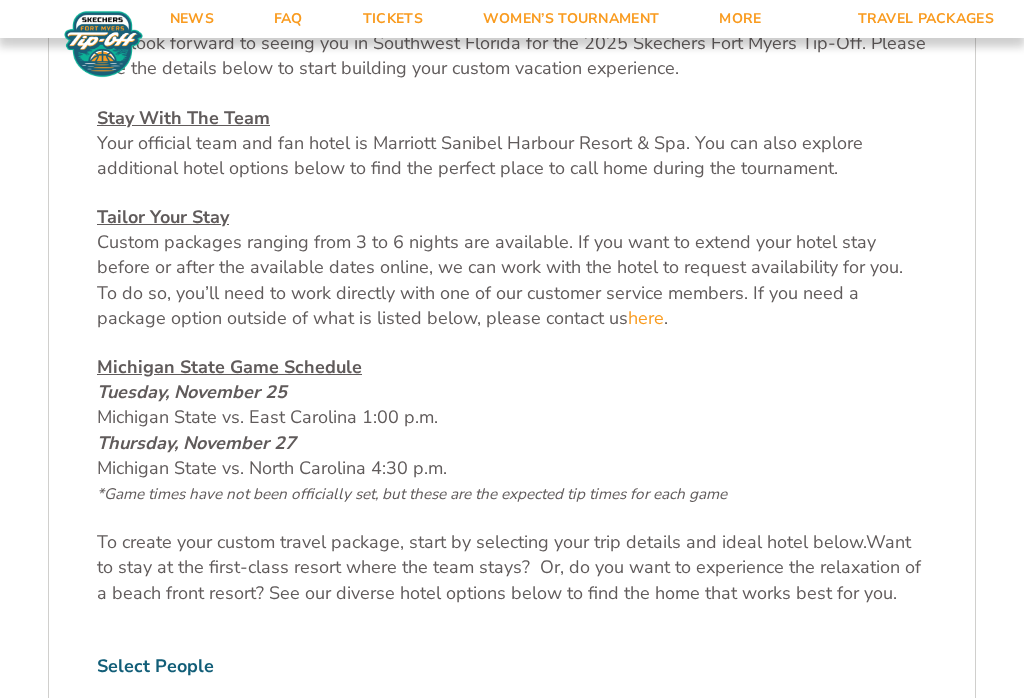 click on "Stay With The Team" at bounding box center [183, 118] 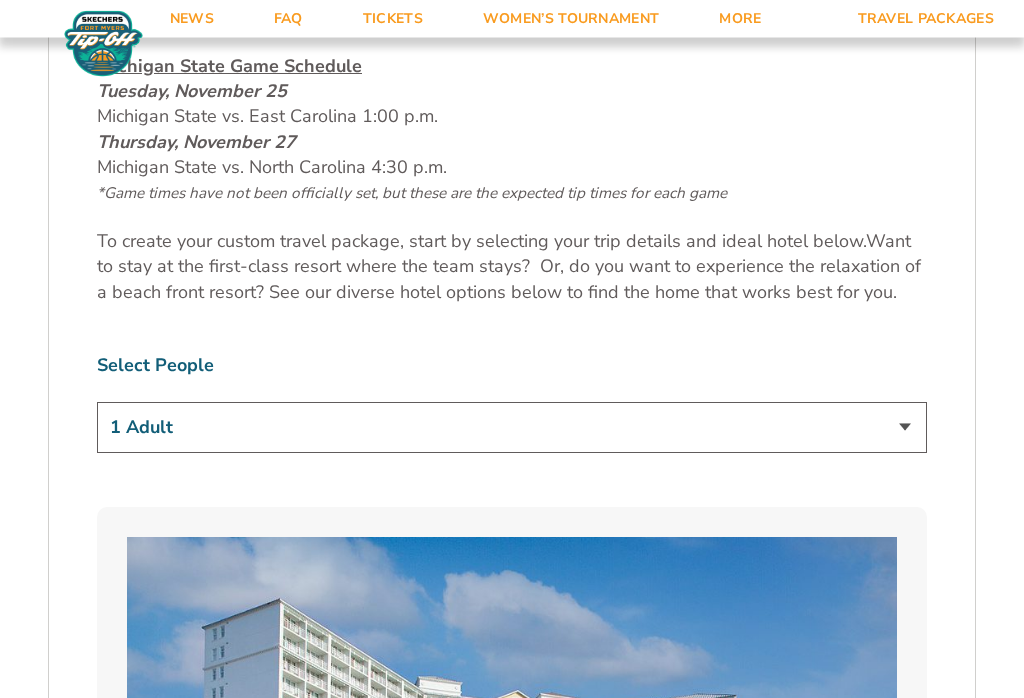 scroll, scrollTop: 1041, scrollLeft: 0, axis: vertical 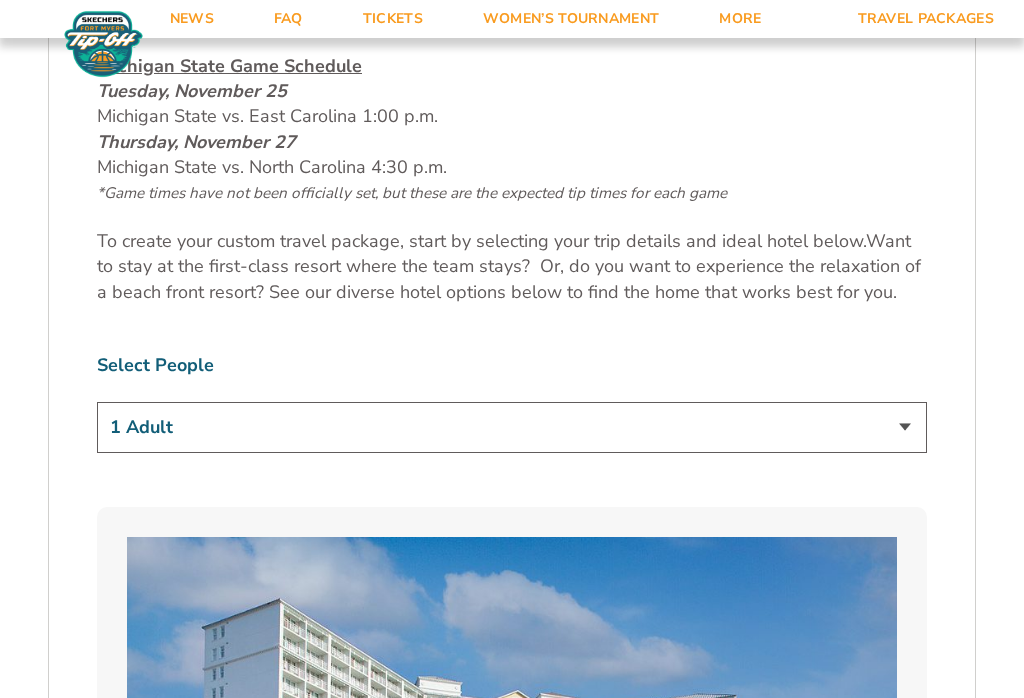 click on "1 Adult
2 Adults
3 Adults
4 Adults
2 Adults + 1 Child
2 Adults + 2 Children
2 Adults + 3 Children" at bounding box center (512, 427) 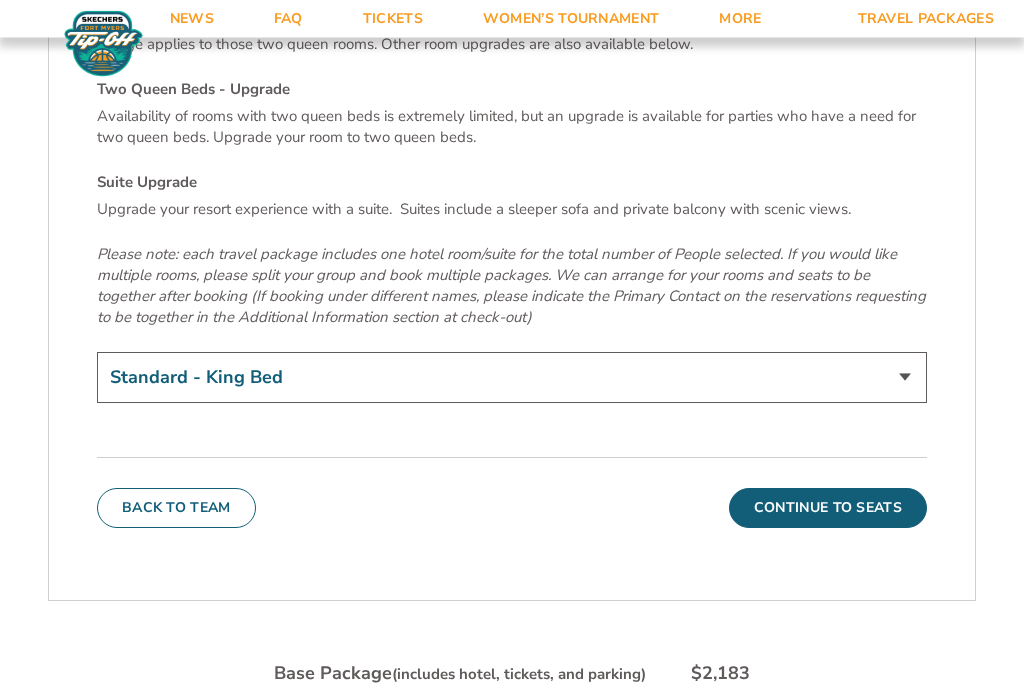scroll, scrollTop: 6838, scrollLeft: 0, axis: vertical 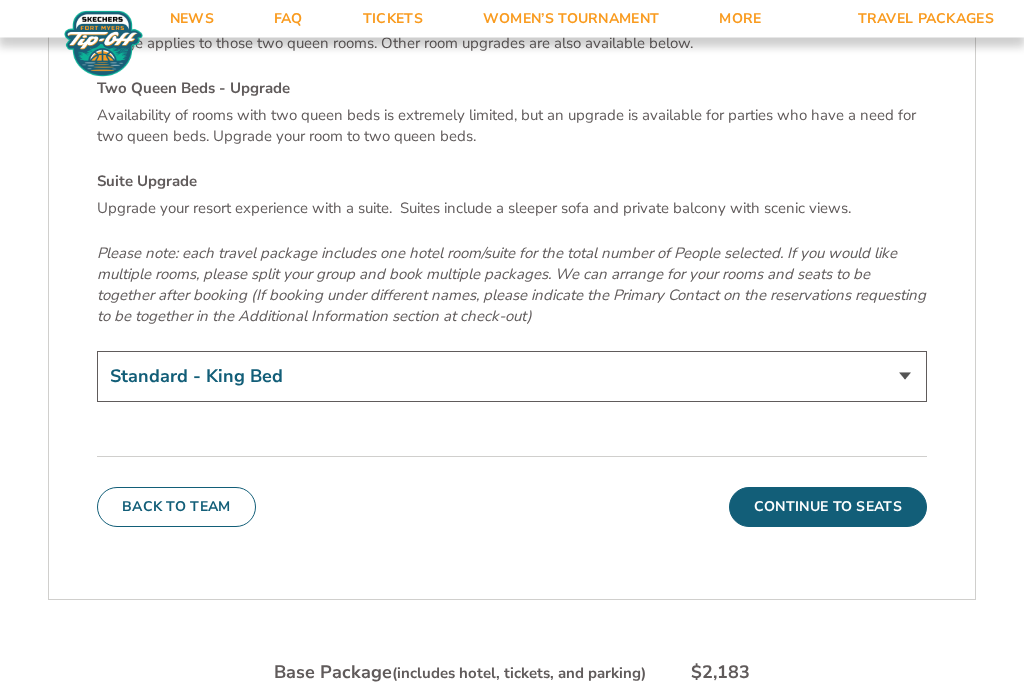 click on "Continue To Seats" at bounding box center (828, 508) 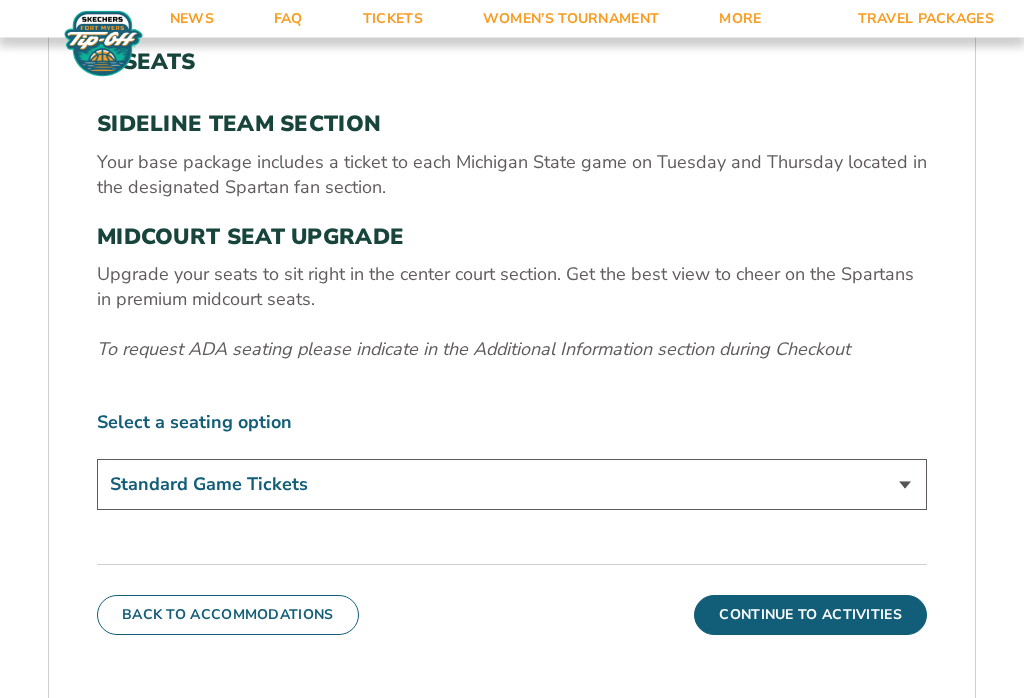 scroll, scrollTop: 662, scrollLeft: 0, axis: vertical 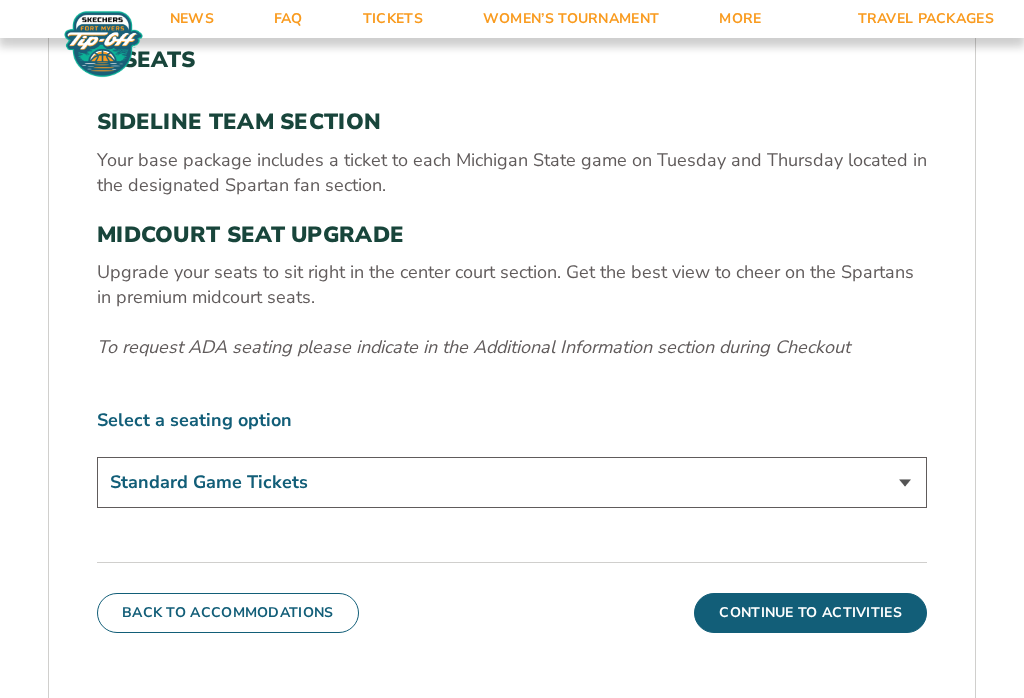 click on "Standard Game Tickets
Midcourt Seat Upgrade (+$140 per person)" at bounding box center [512, 482] 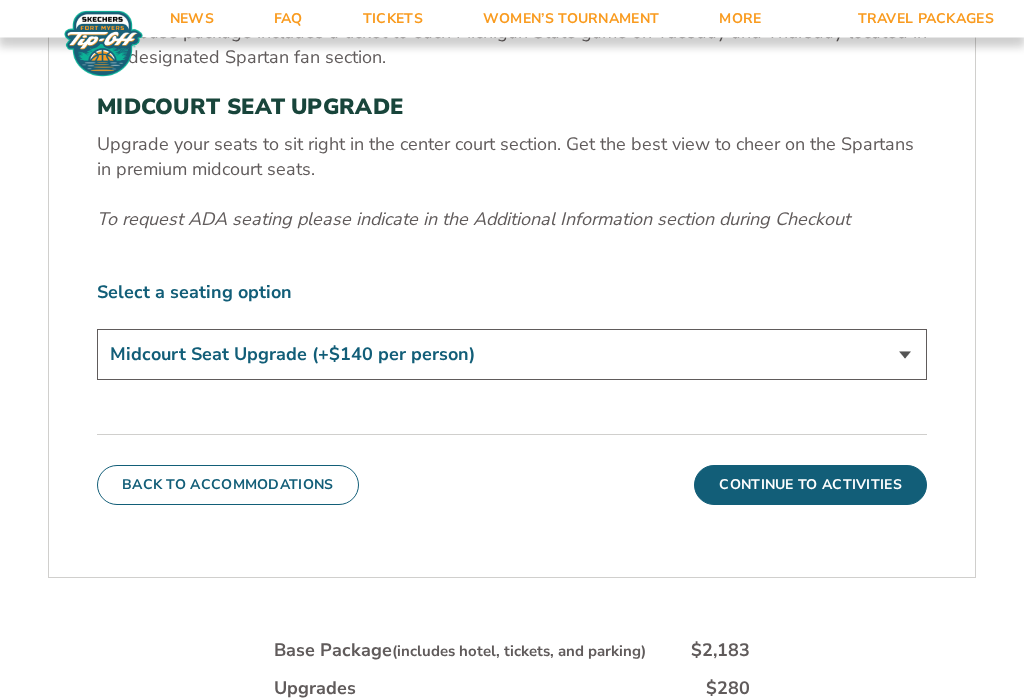 click on "Continue To Activities" at bounding box center [810, 486] 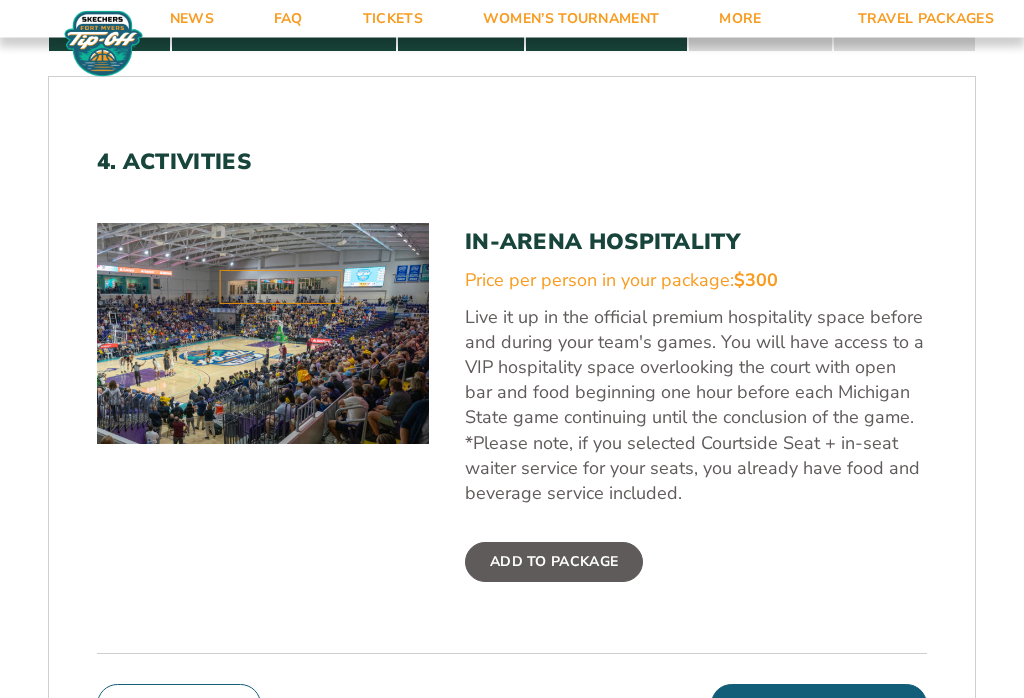 scroll, scrollTop: 583, scrollLeft: 0, axis: vertical 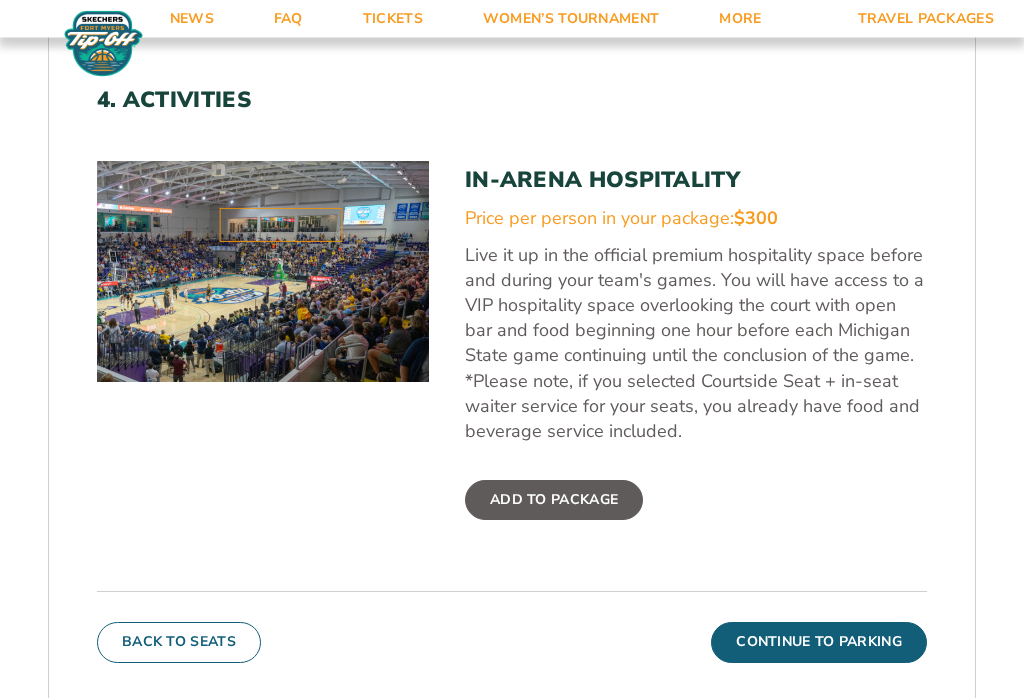 click on "Continue To Parking" at bounding box center (819, 643) 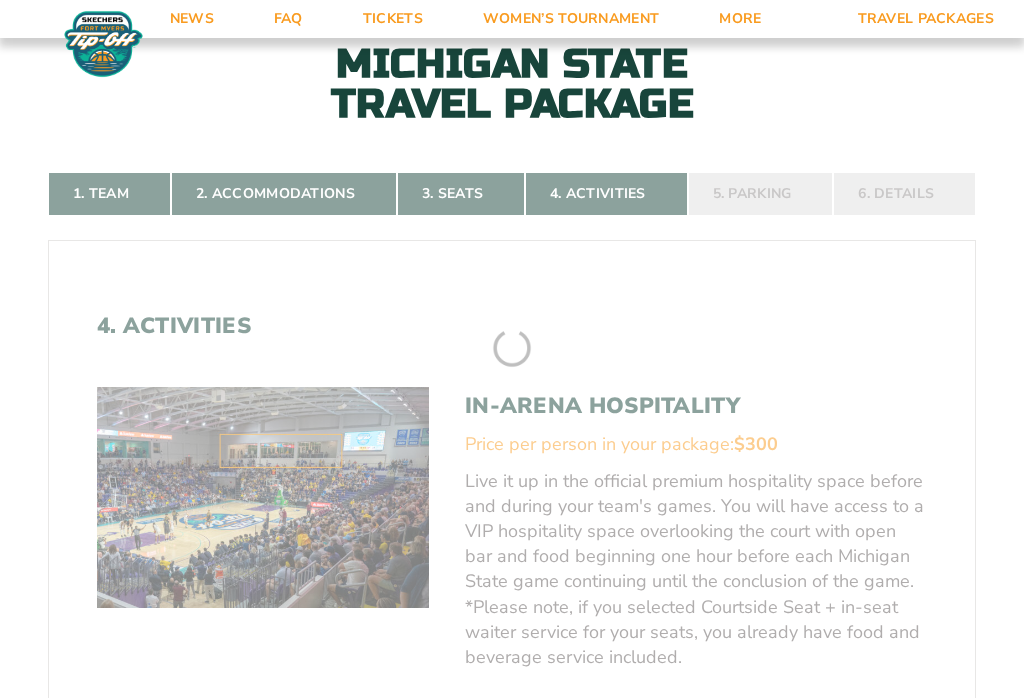 scroll, scrollTop: 344, scrollLeft: 0, axis: vertical 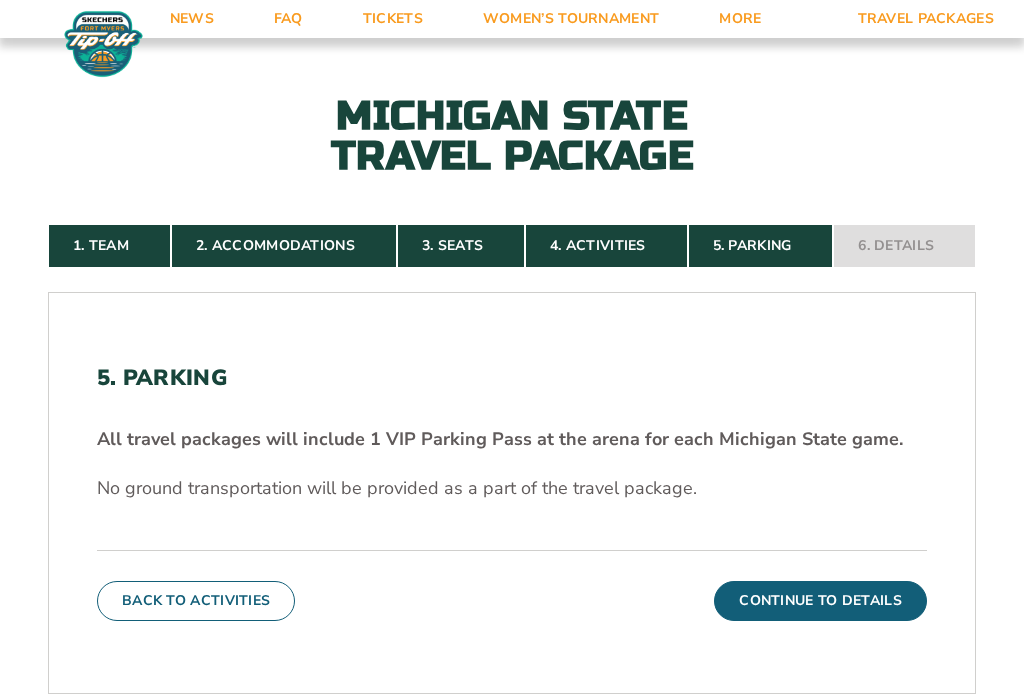 click on "Continue To Details" at bounding box center (820, 601) 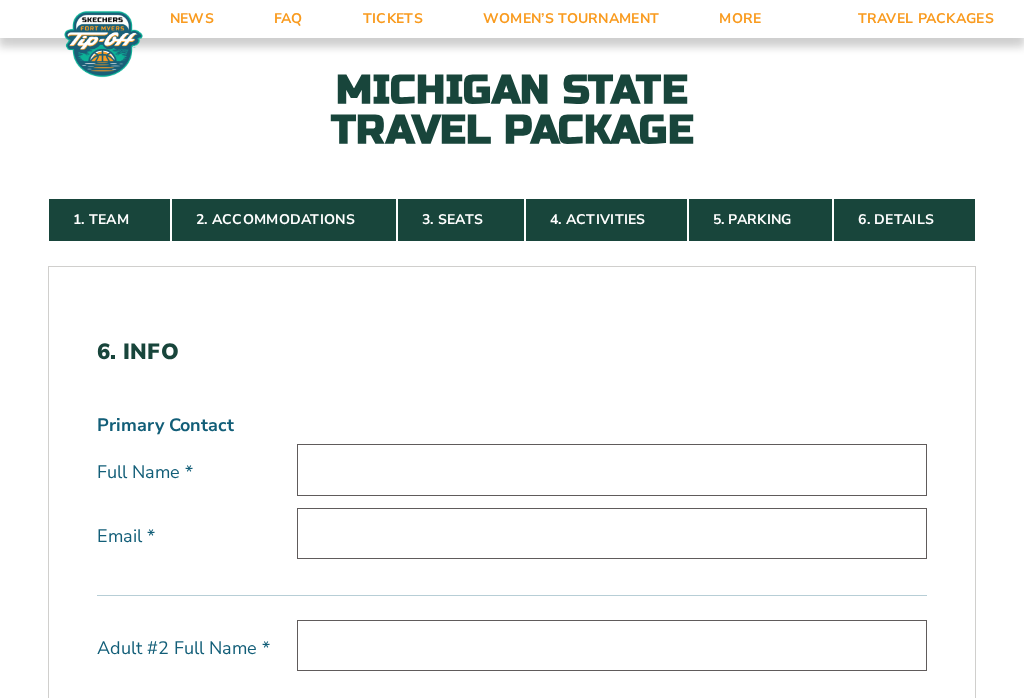 scroll, scrollTop: 419, scrollLeft: 0, axis: vertical 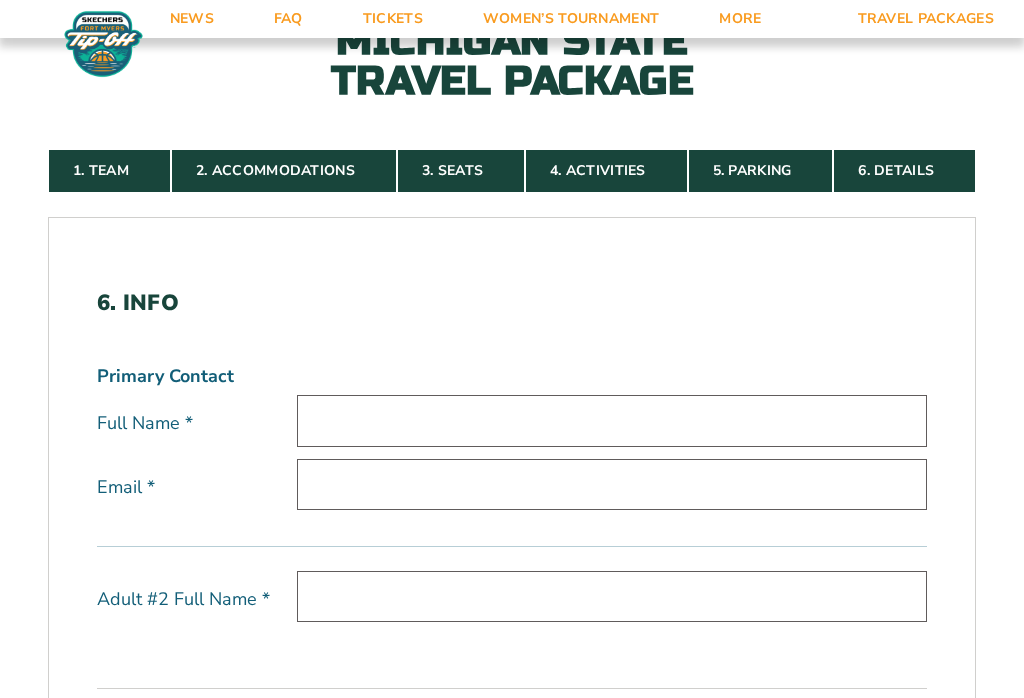 click at bounding box center (612, 420) 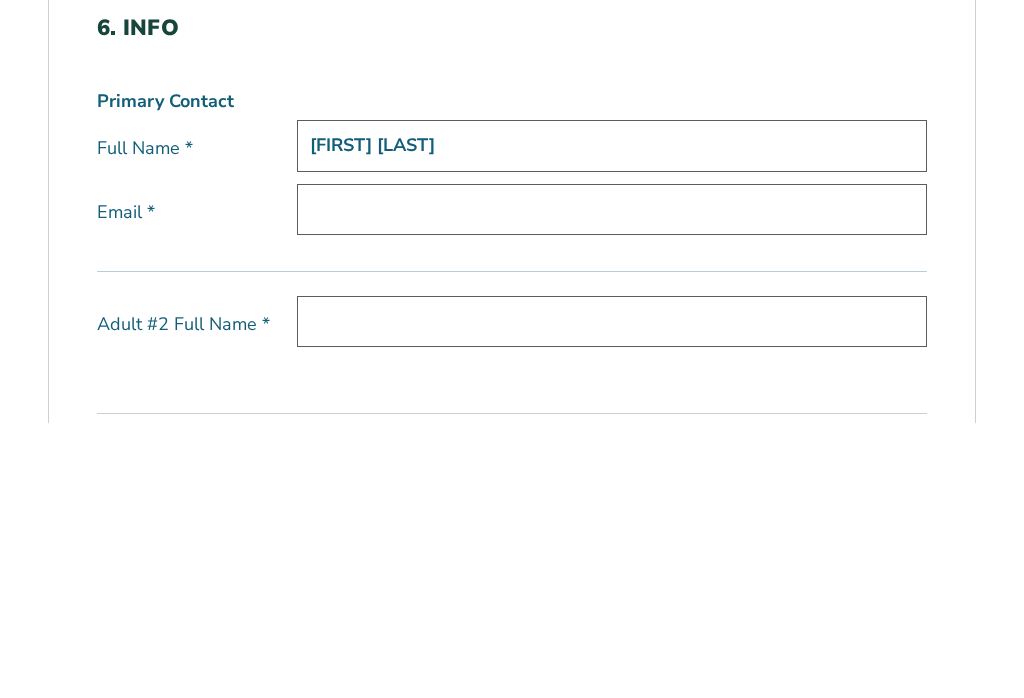 type on "Fred Burkhardt" 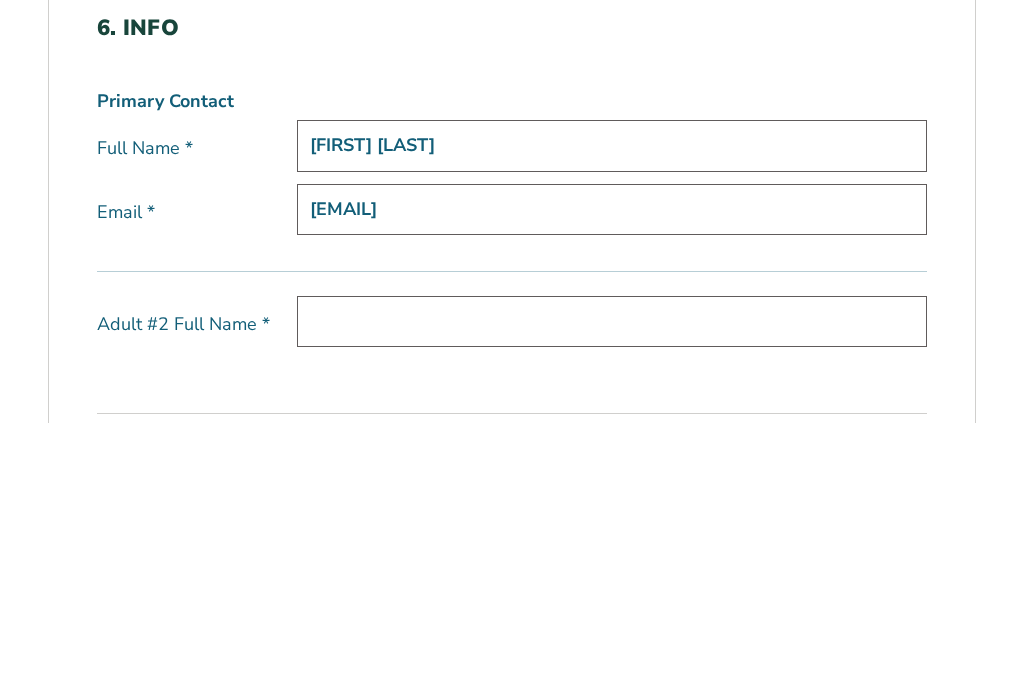 scroll, scrollTop: 694, scrollLeft: 0, axis: vertical 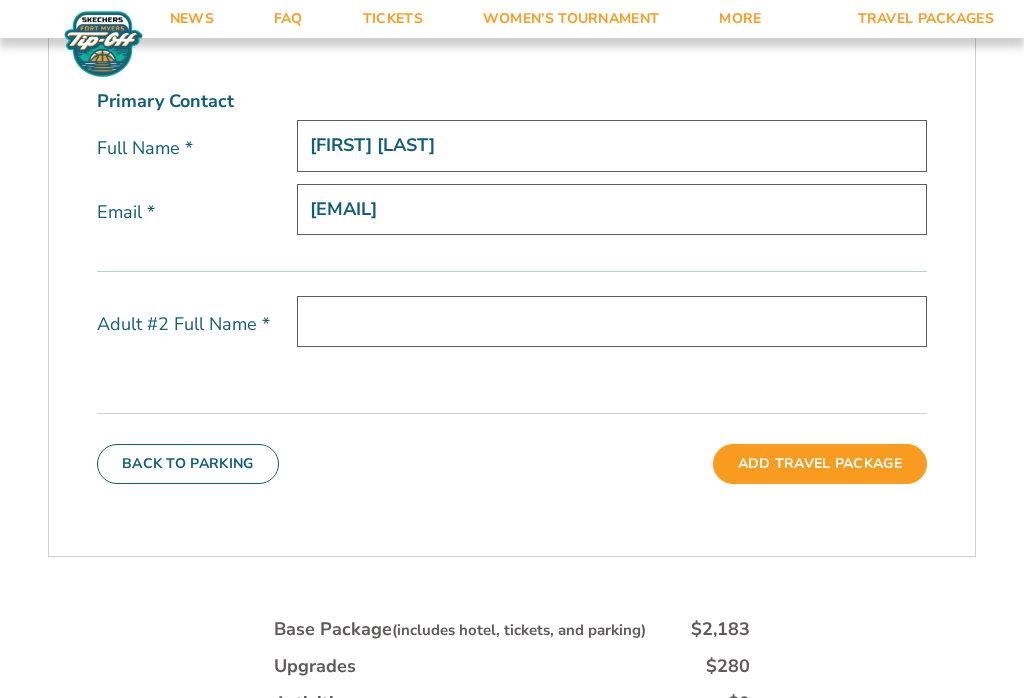 type on "[EMAIL]" 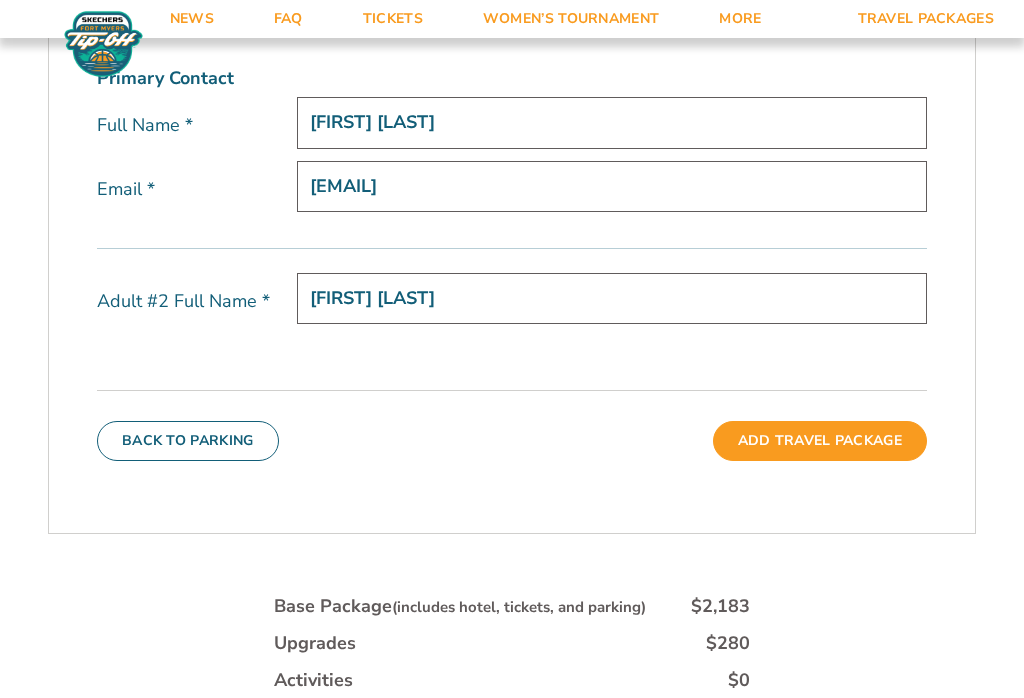 scroll, scrollTop: 716, scrollLeft: 0, axis: vertical 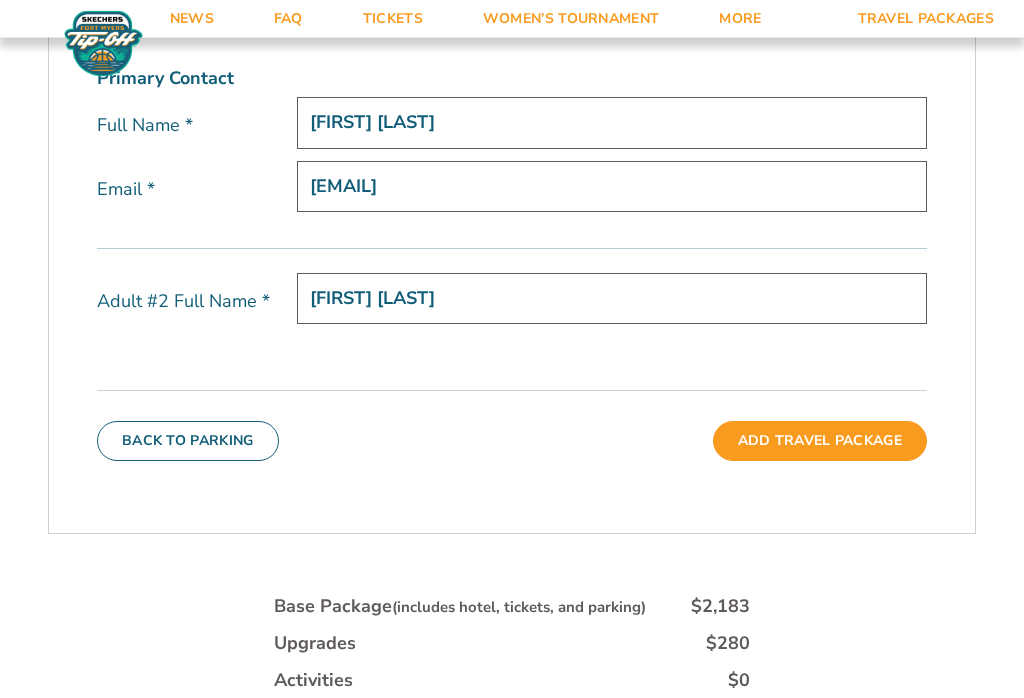 type on "Marianne Burkhardt" 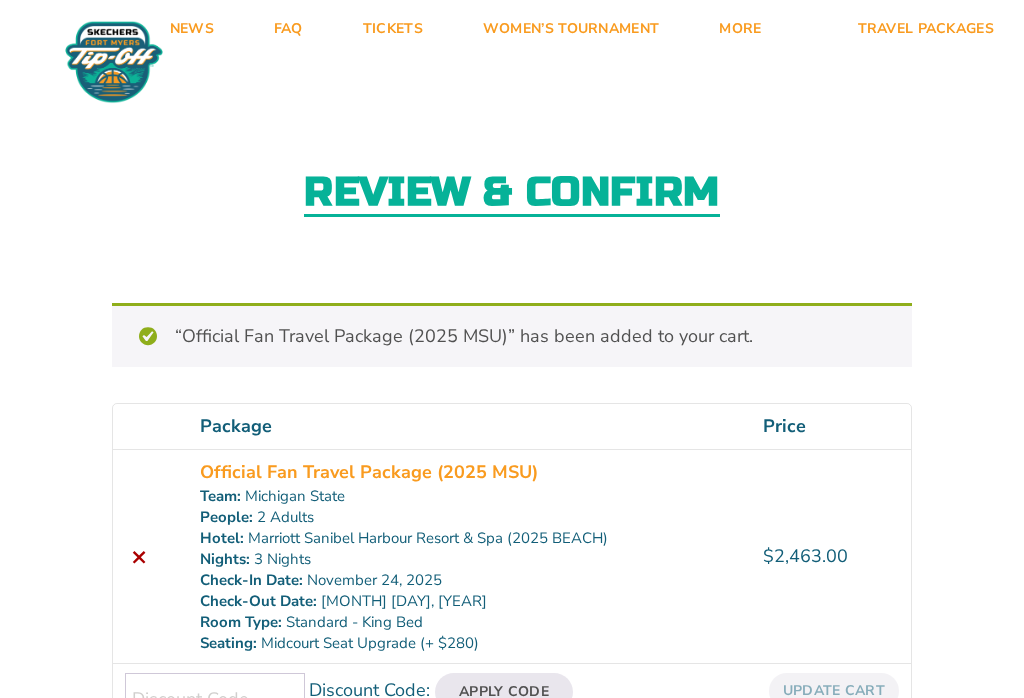 scroll, scrollTop: 0, scrollLeft: 0, axis: both 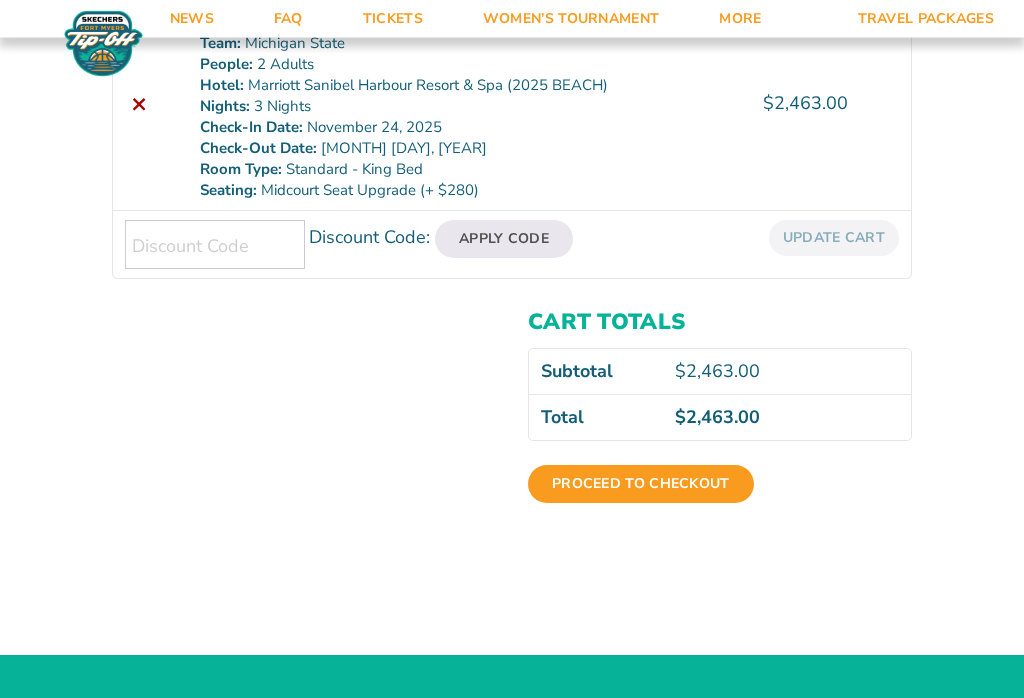 click on "Proceed to checkout" at bounding box center [641, 485] 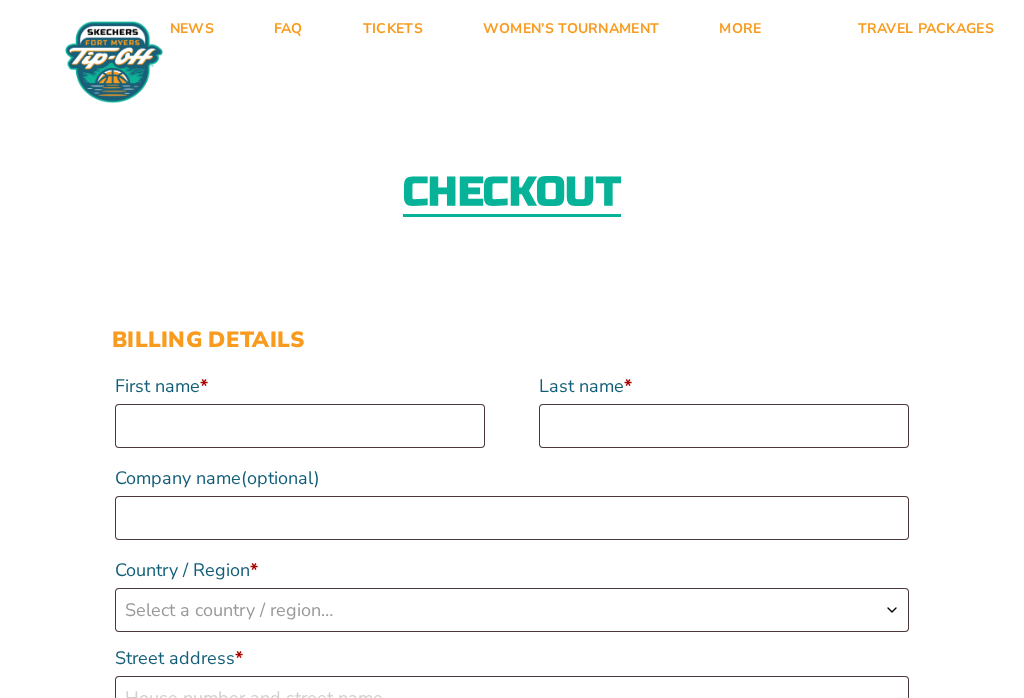 scroll, scrollTop: 0, scrollLeft: 0, axis: both 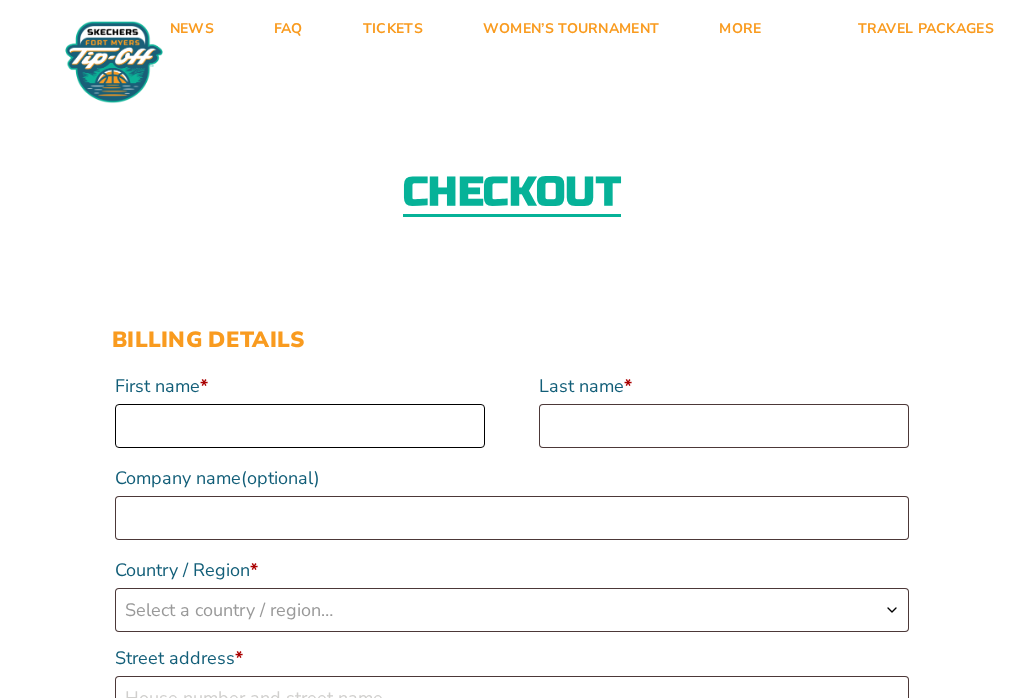 click on "First name  *" at bounding box center (300, 426) 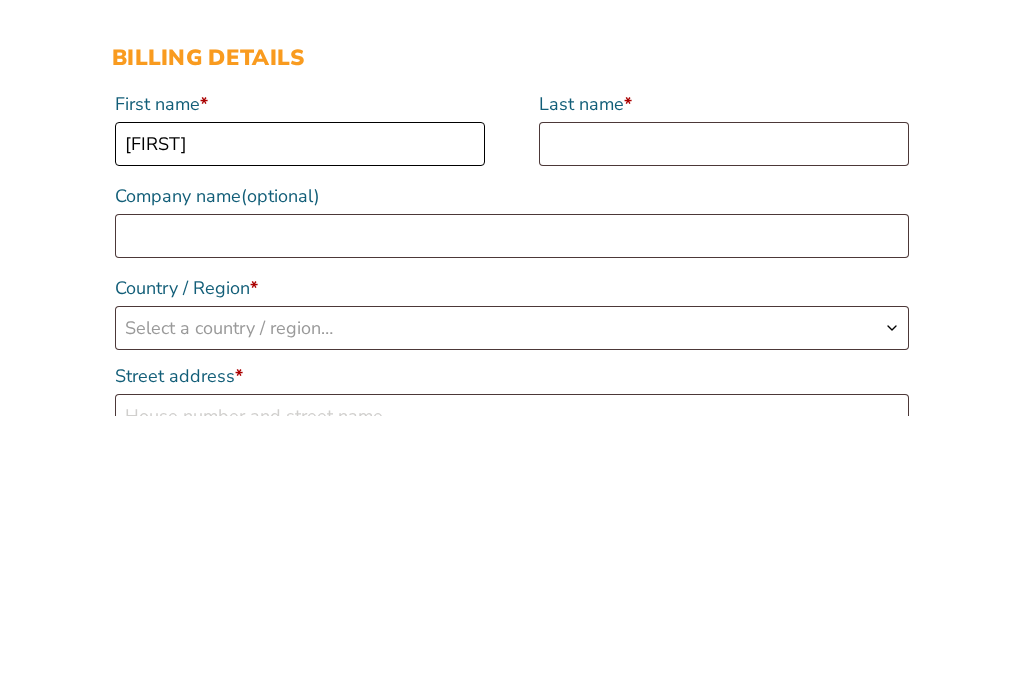 type on "[FIRST]" 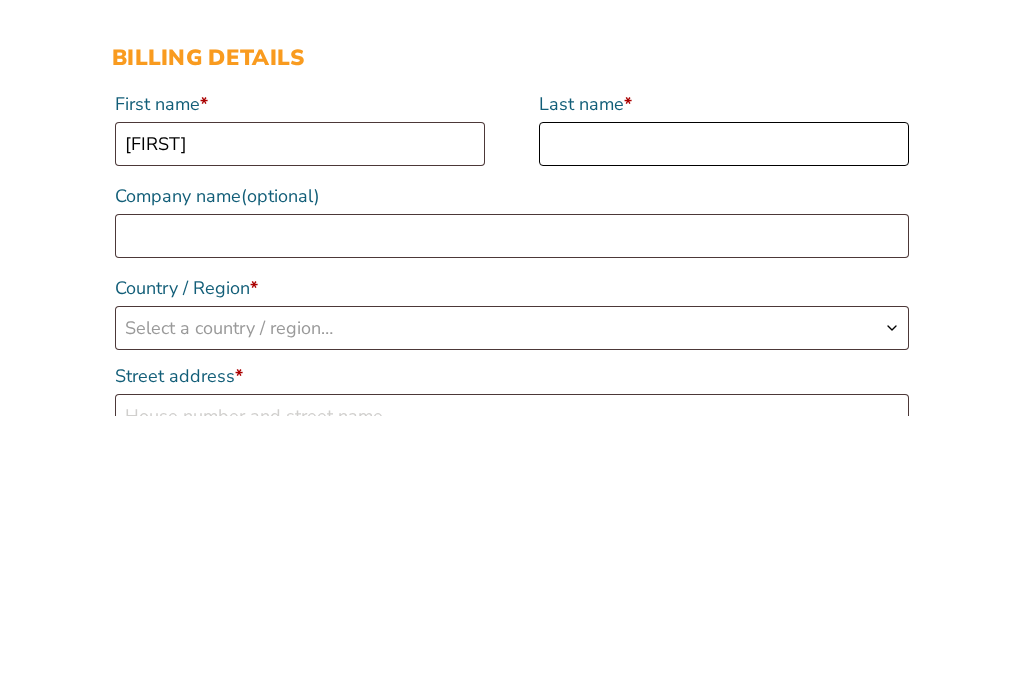 click on "Last name  *" at bounding box center [724, 426] 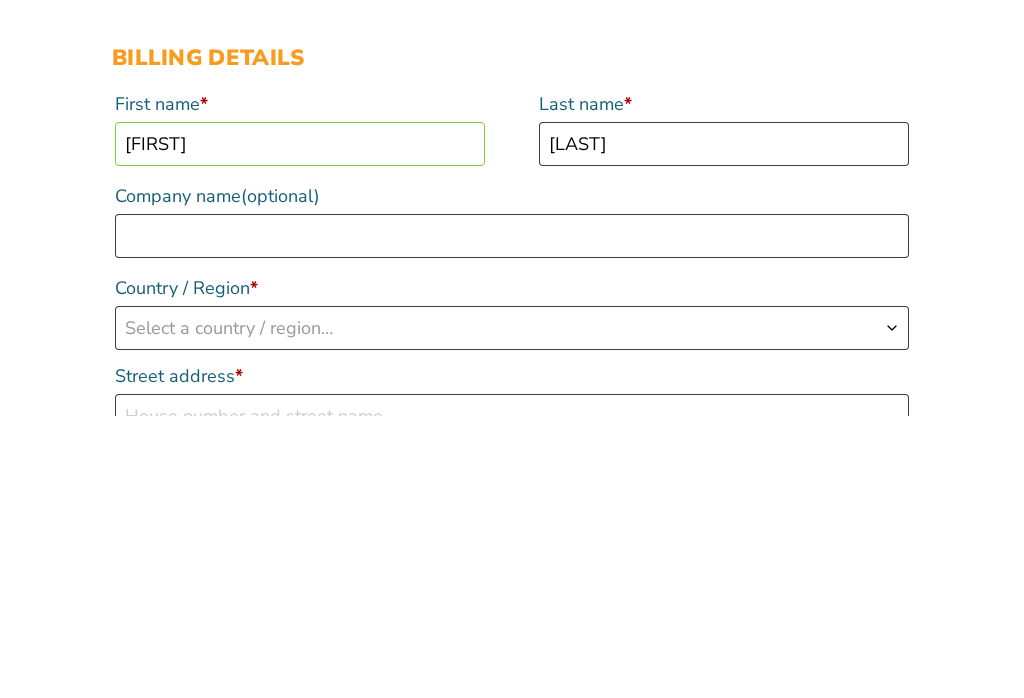 scroll, scrollTop: 282, scrollLeft: 0, axis: vertical 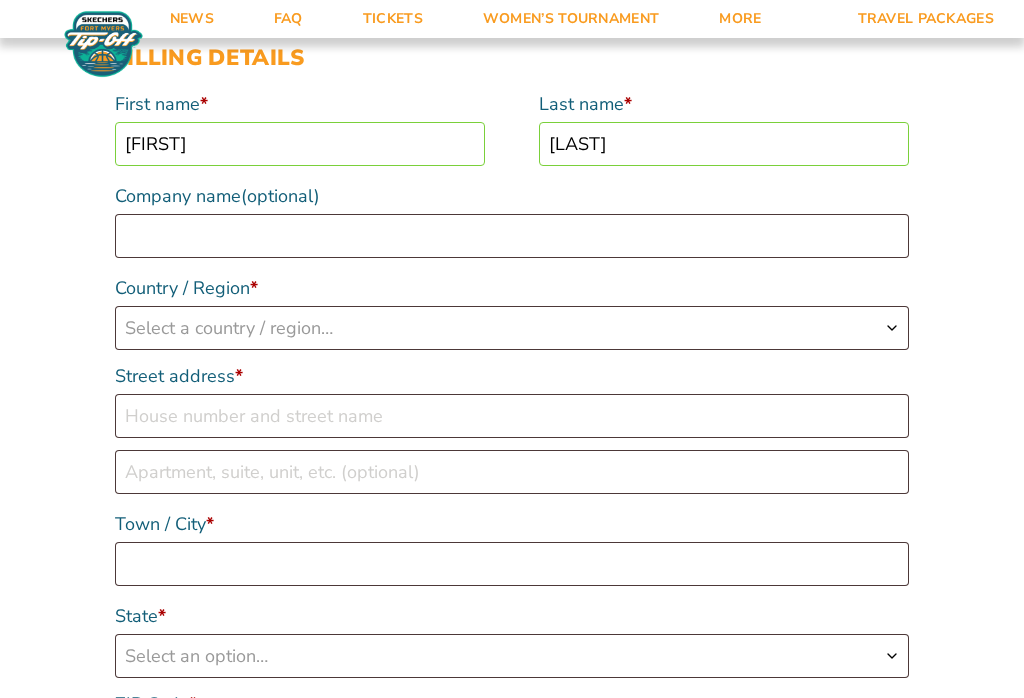 type on "[LAST]" 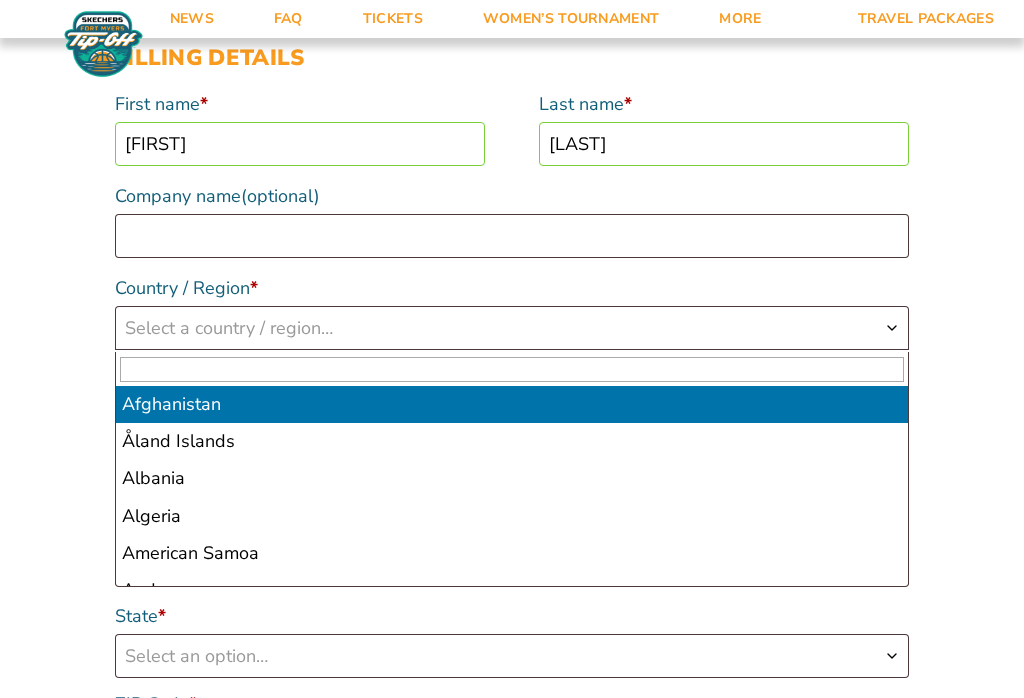click on "Select a country / region…" at bounding box center (512, 328) 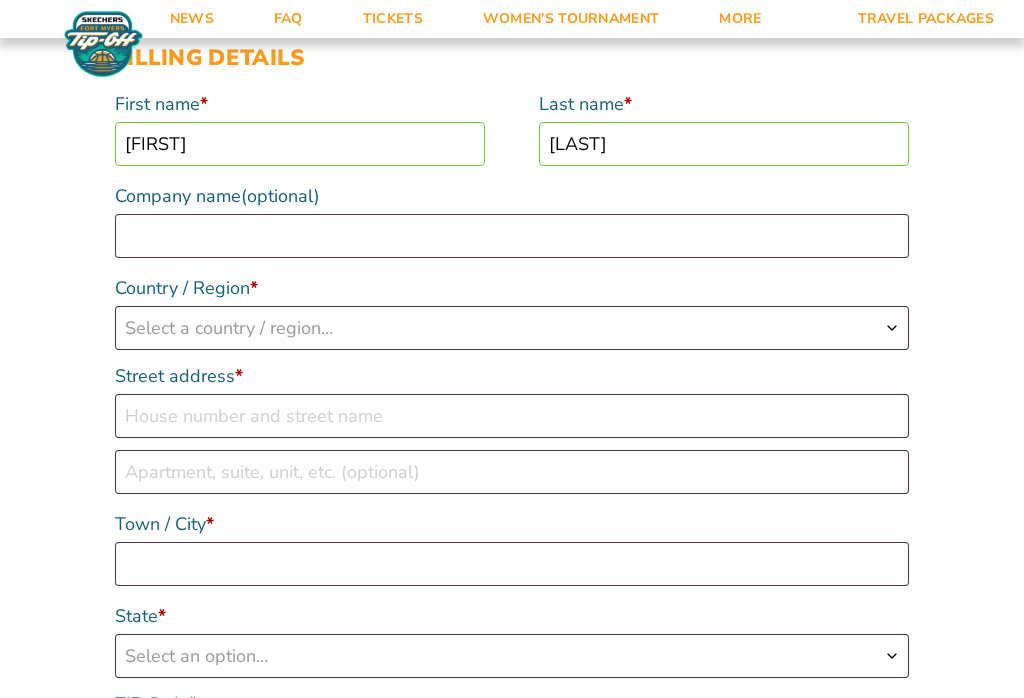 click on "Select a country / region…" at bounding box center (229, 328) 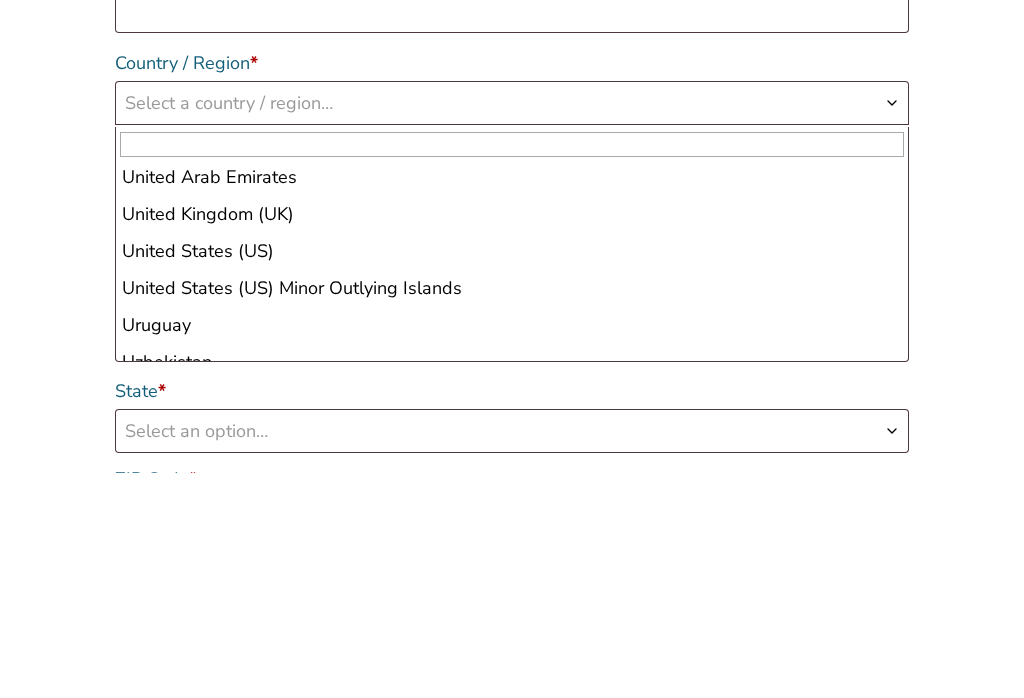 scroll, scrollTop: 8628, scrollLeft: 0, axis: vertical 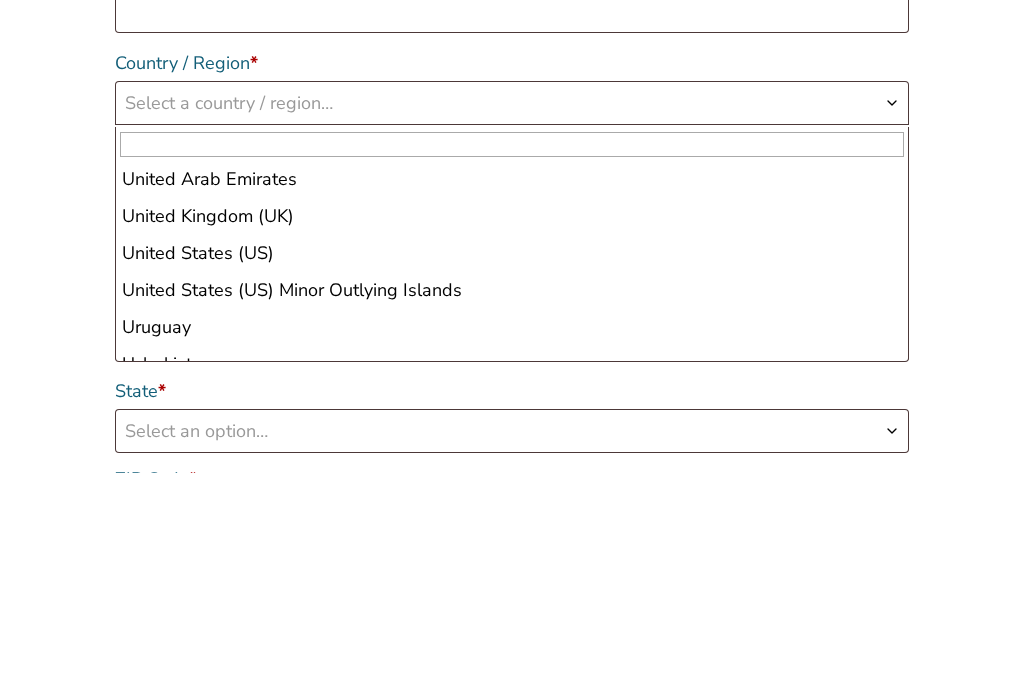 select on "US" 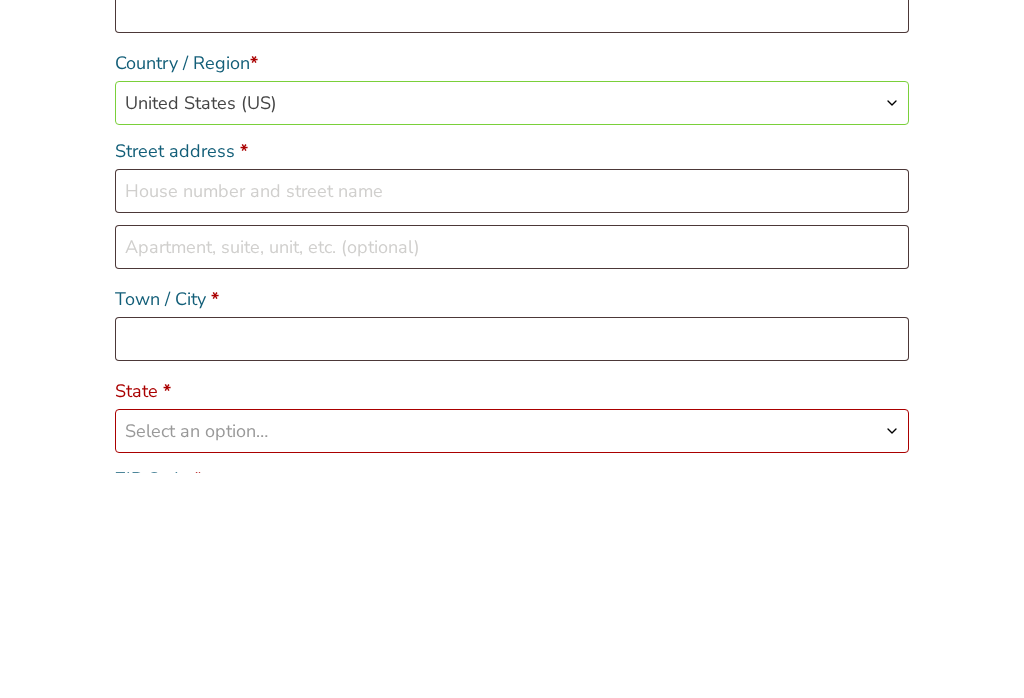 scroll, scrollTop: 507, scrollLeft: 0, axis: vertical 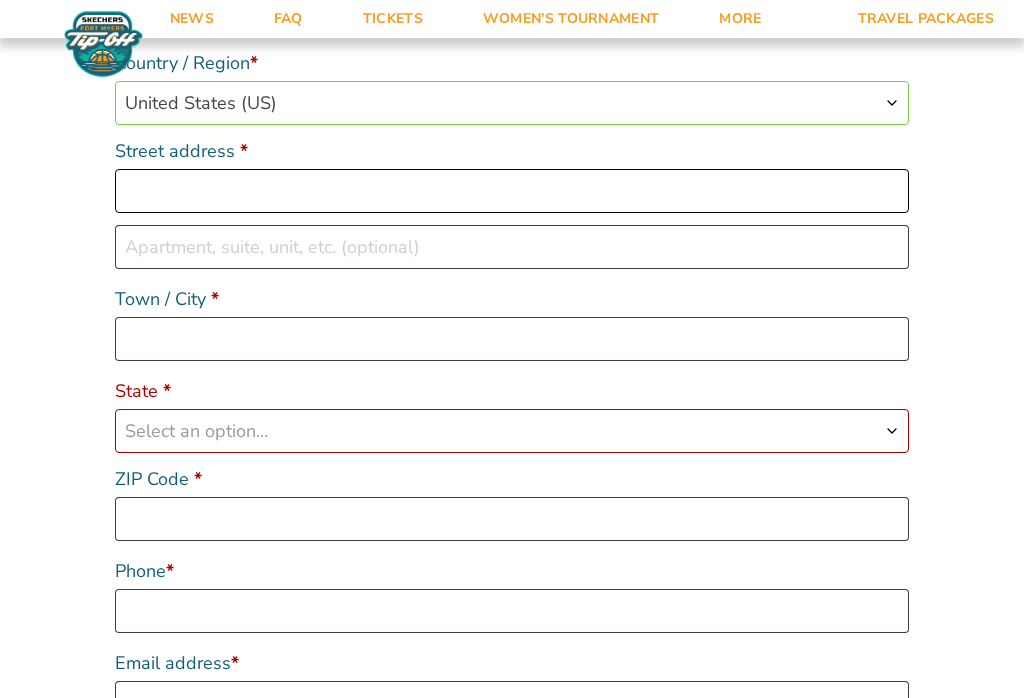 click on "Street address   *" at bounding box center [512, 191] 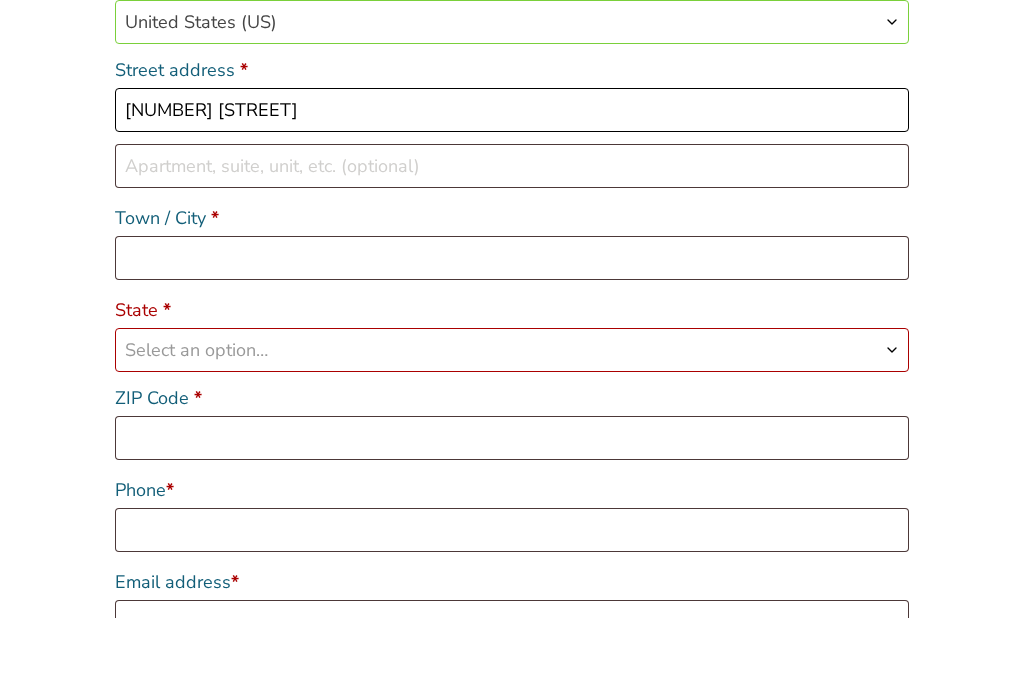 type on "[NUMBER] [STREET]" 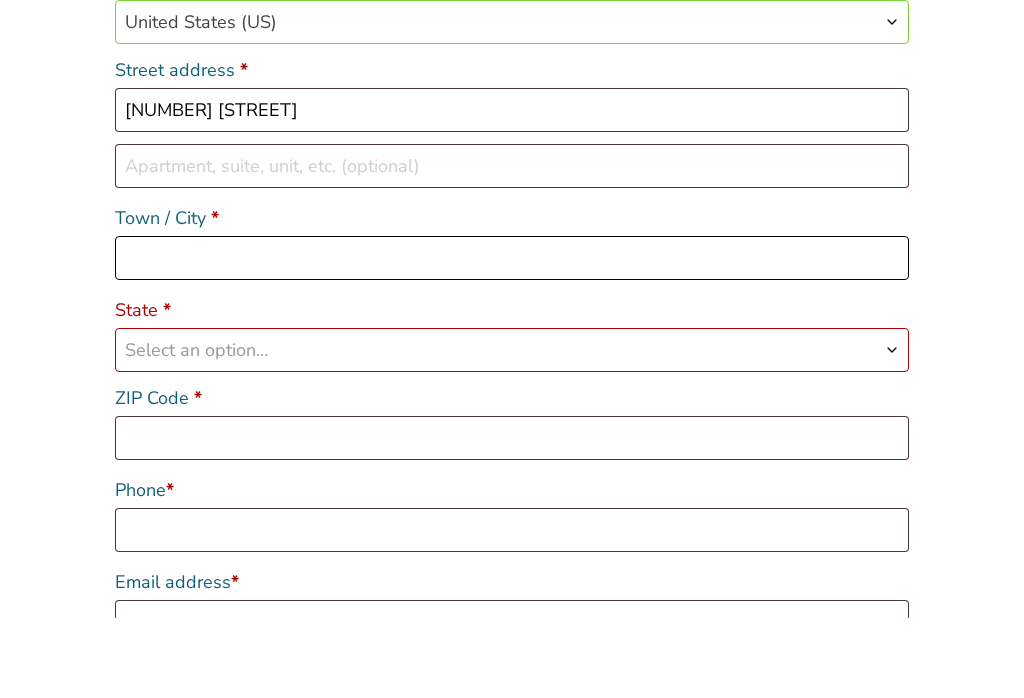 click on "Town / City   *" at bounding box center (512, 339) 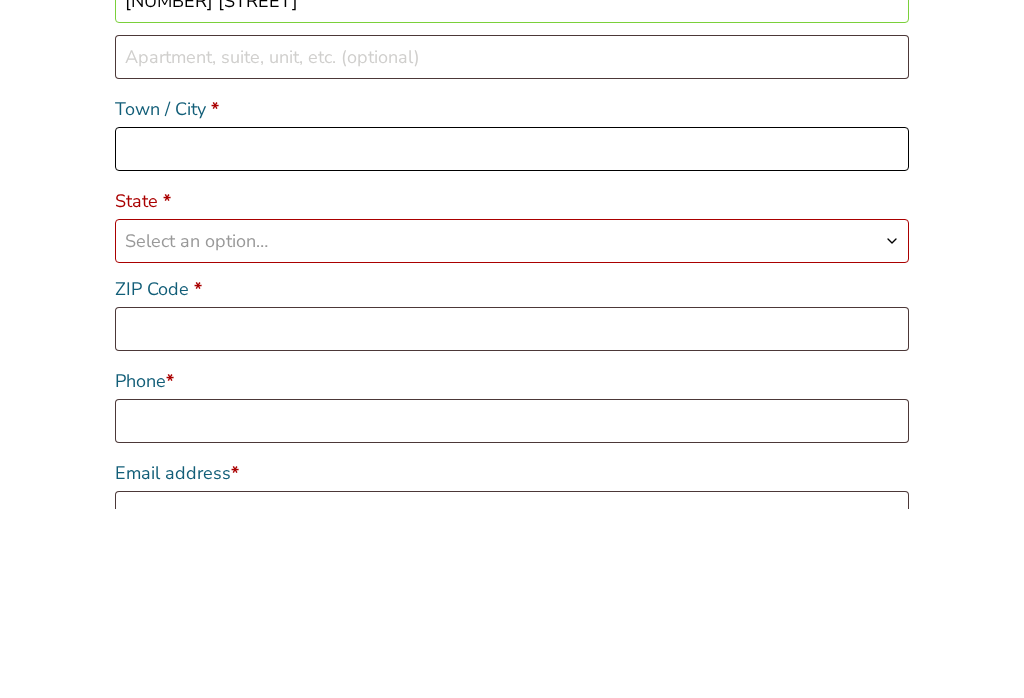 type on "[CITY]" 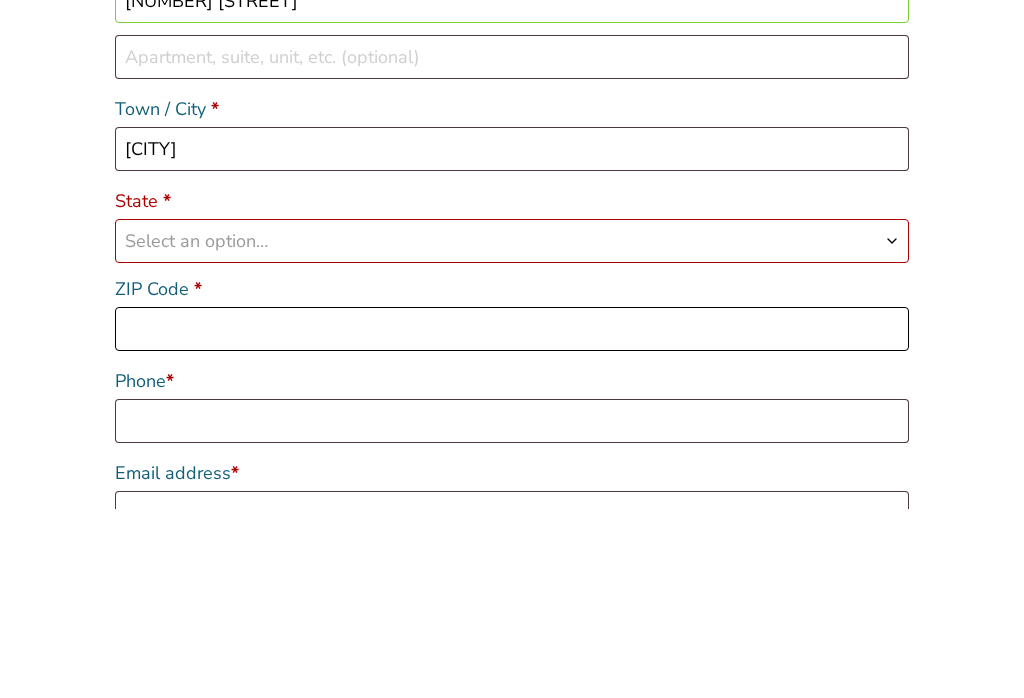 type on "[POSTAL_CODE]" 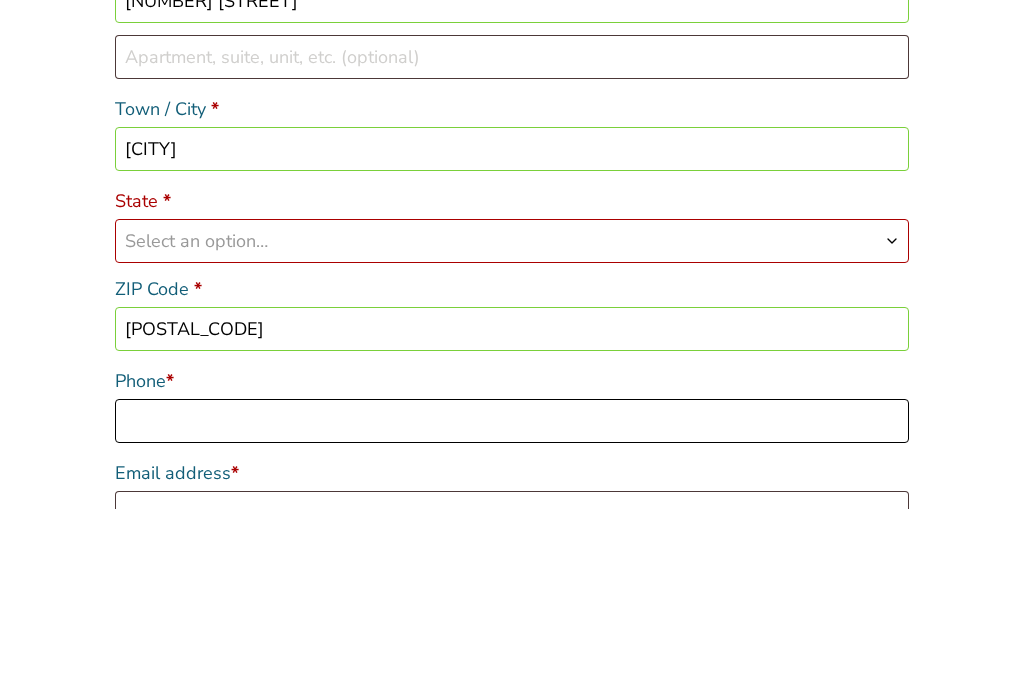 scroll, scrollTop: 566, scrollLeft: 0, axis: vertical 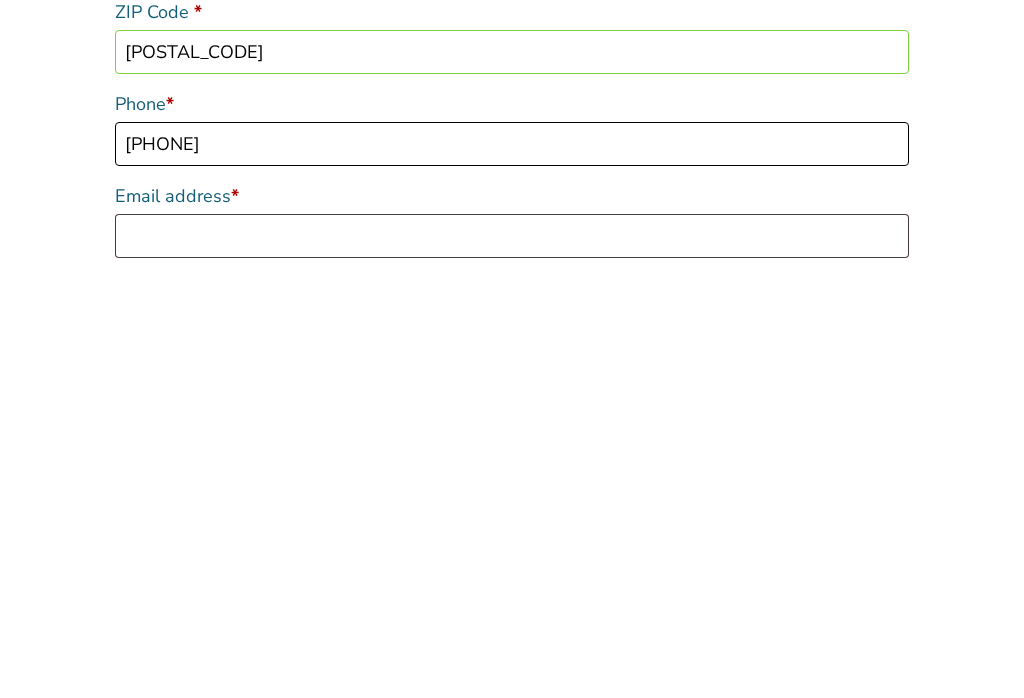 type on "[PHONE]" 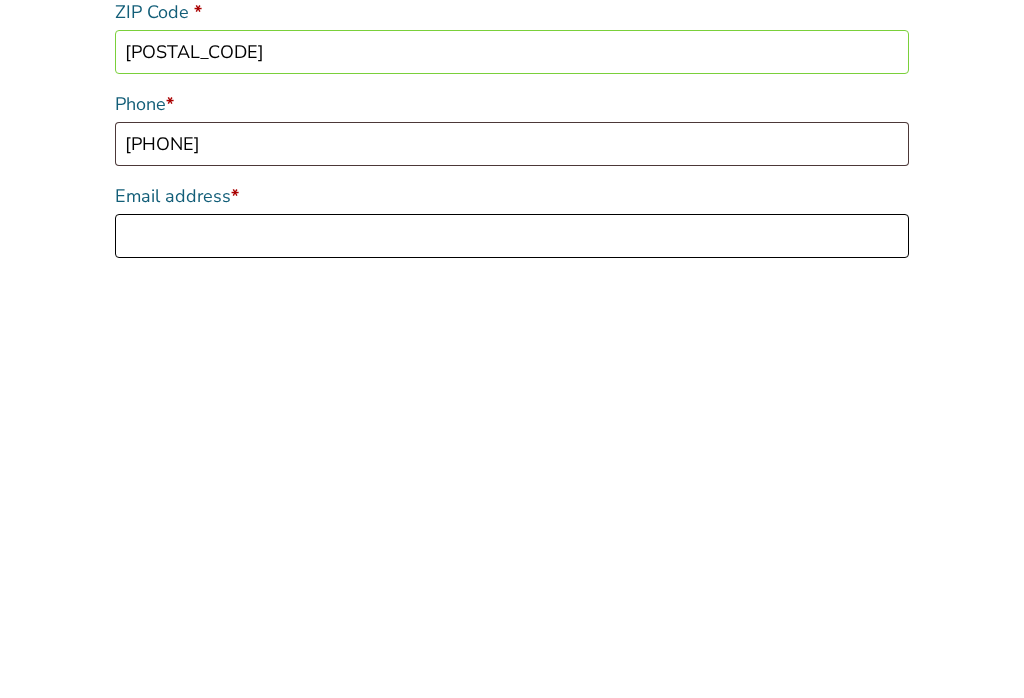 click on "Email address  *" at bounding box center [512, 644] 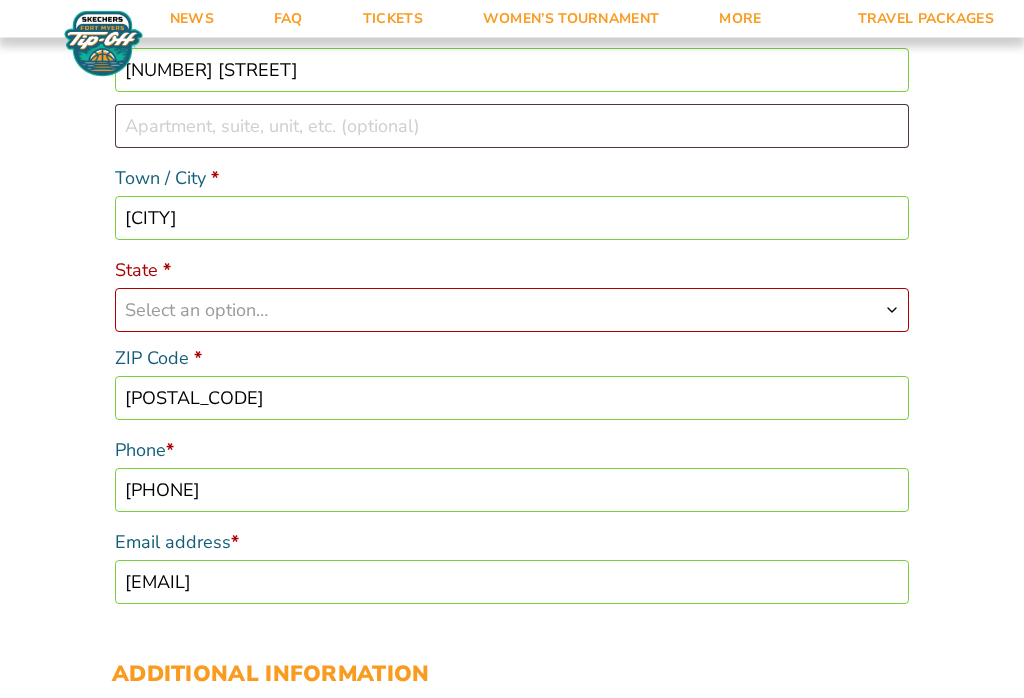 scroll, scrollTop: 628, scrollLeft: 0, axis: vertical 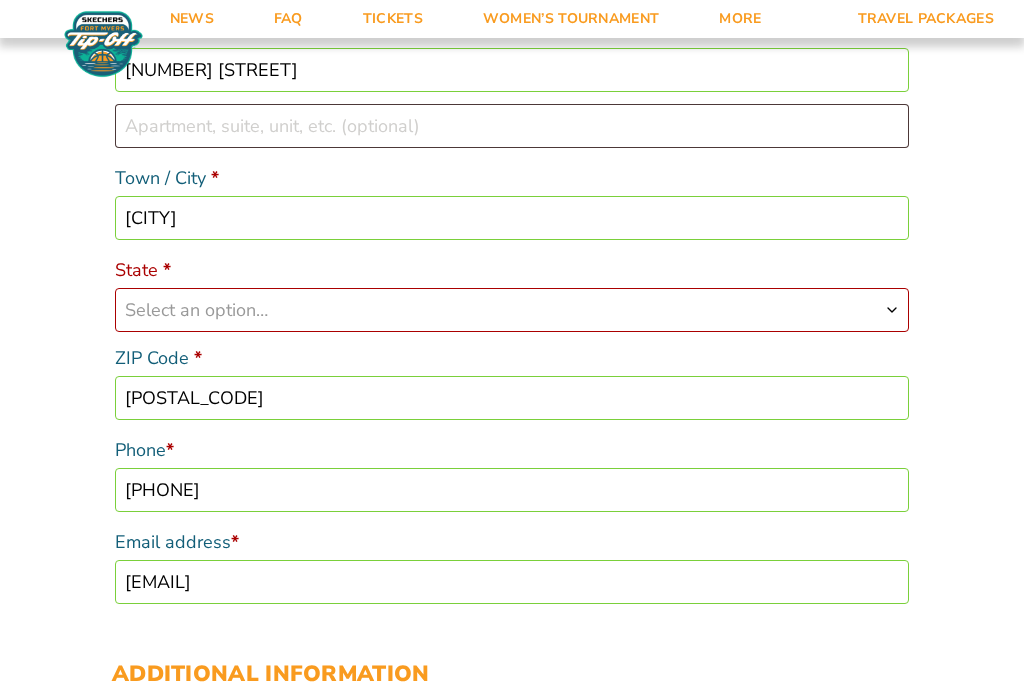 type on "[EMAIL]" 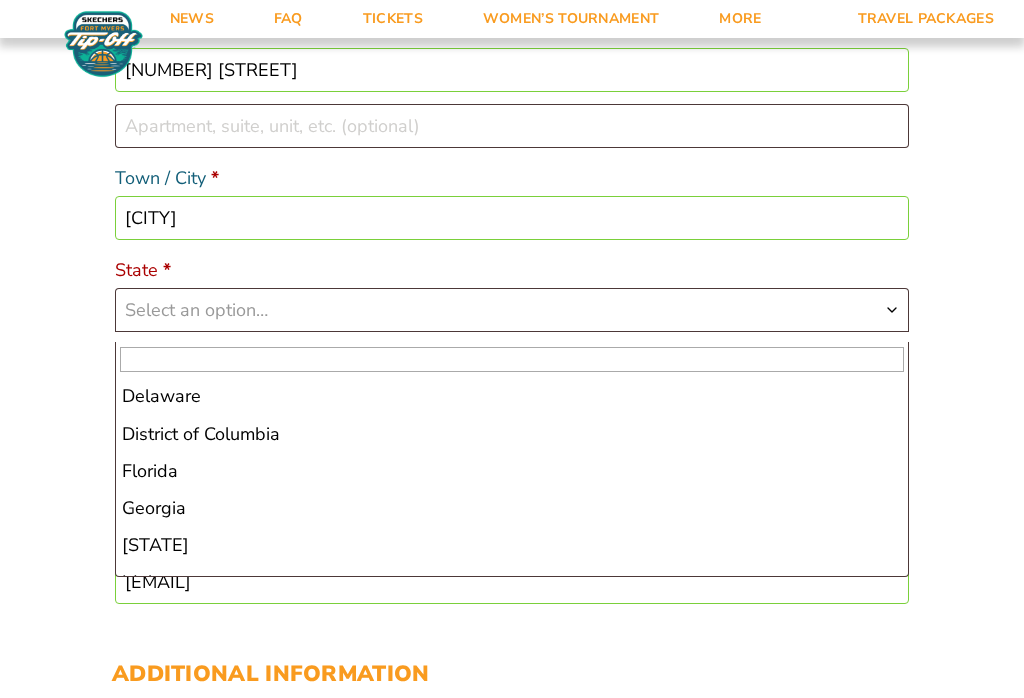 scroll, scrollTop: 260, scrollLeft: 0, axis: vertical 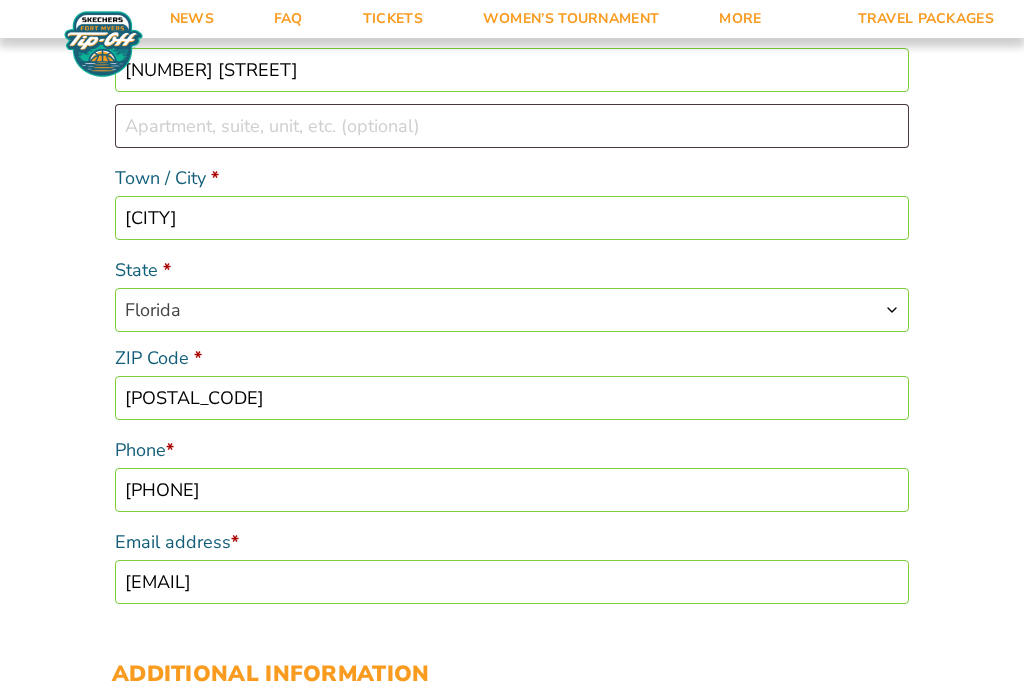 select on "[STATE]" 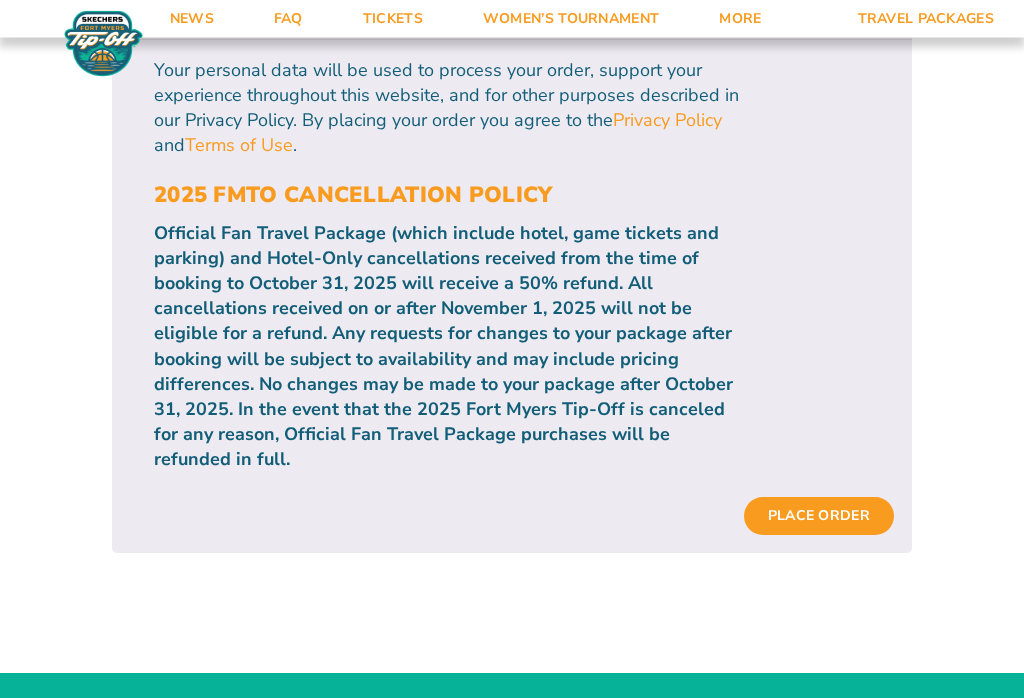 scroll, scrollTop: 2202, scrollLeft: 0, axis: vertical 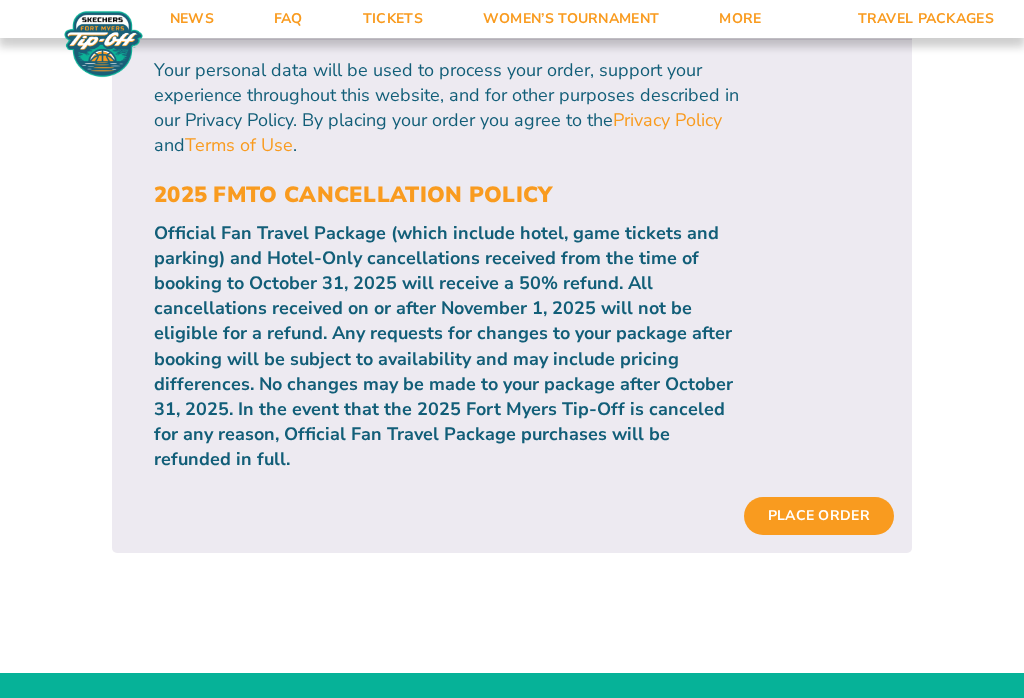 click on "Official Fan Travel Package (which include hotel, game tickets and parking) and Hotel-Only cancellations received from the time of booking to October 31, 2025 will receive a 50% refund.  All cancellations received on or after November 1, 2025 will not be eligible for a refund.  Any requests for changes to your package after booking will be subject to availability and may include pricing differences.  No changes may be made to your package after October 31, 2025.  In the event that the 2025 Fort Myers Tip-Off is canceled for any reason, Official Fan Travel Package purchases will be refunded in full." at bounding box center (449, 347) 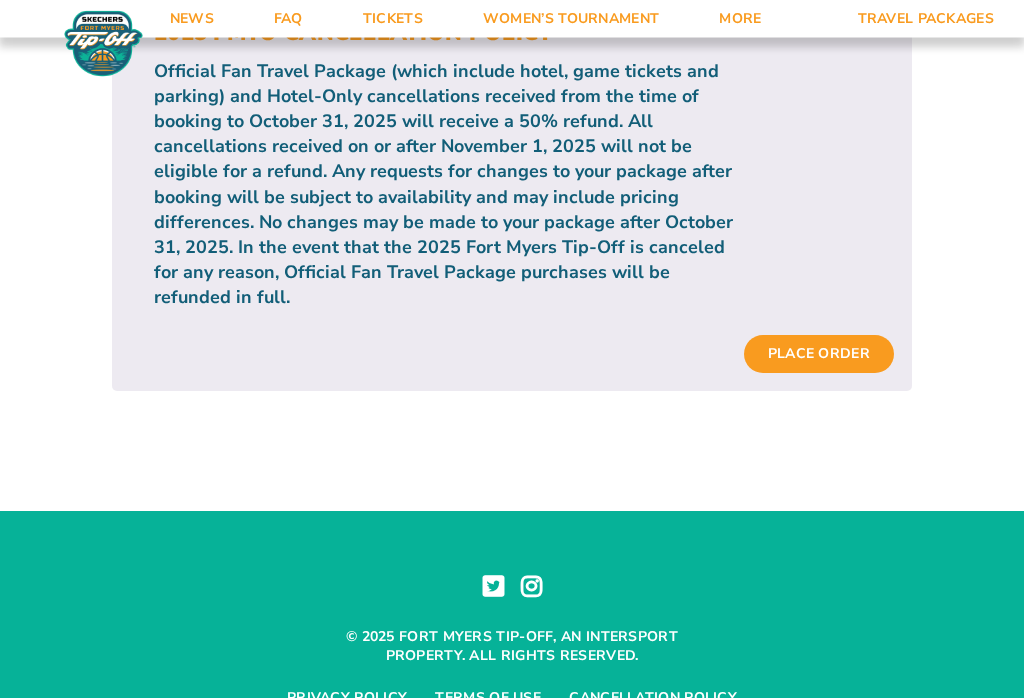 scroll, scrollTop: 2366, scrollLeft: 0, axis: vertical 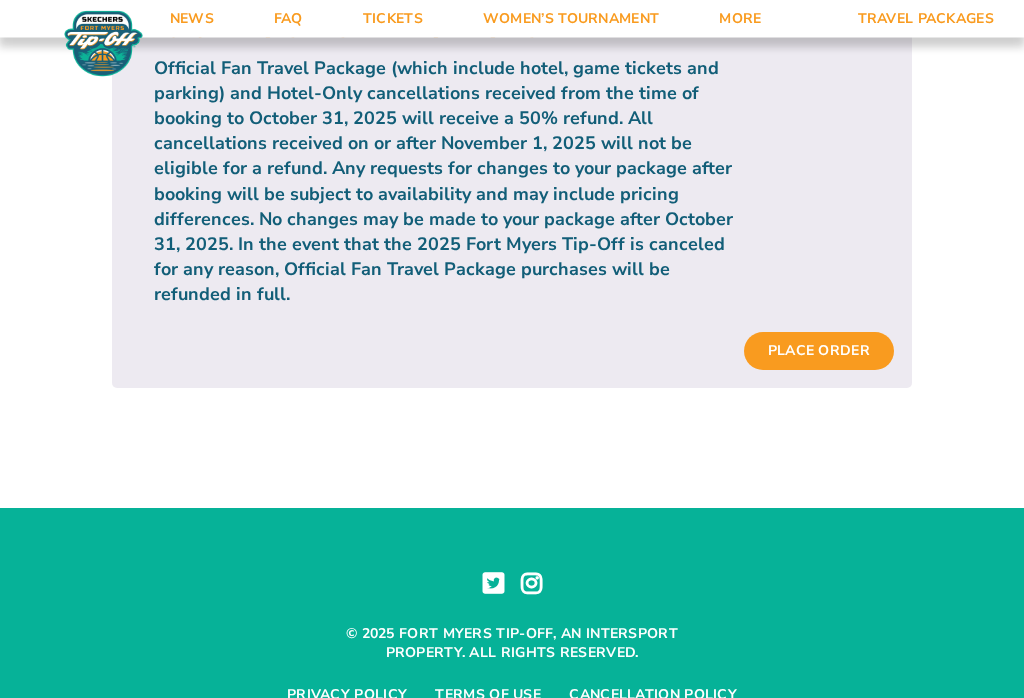 click on "Place order" at bounding box center (819, 352) 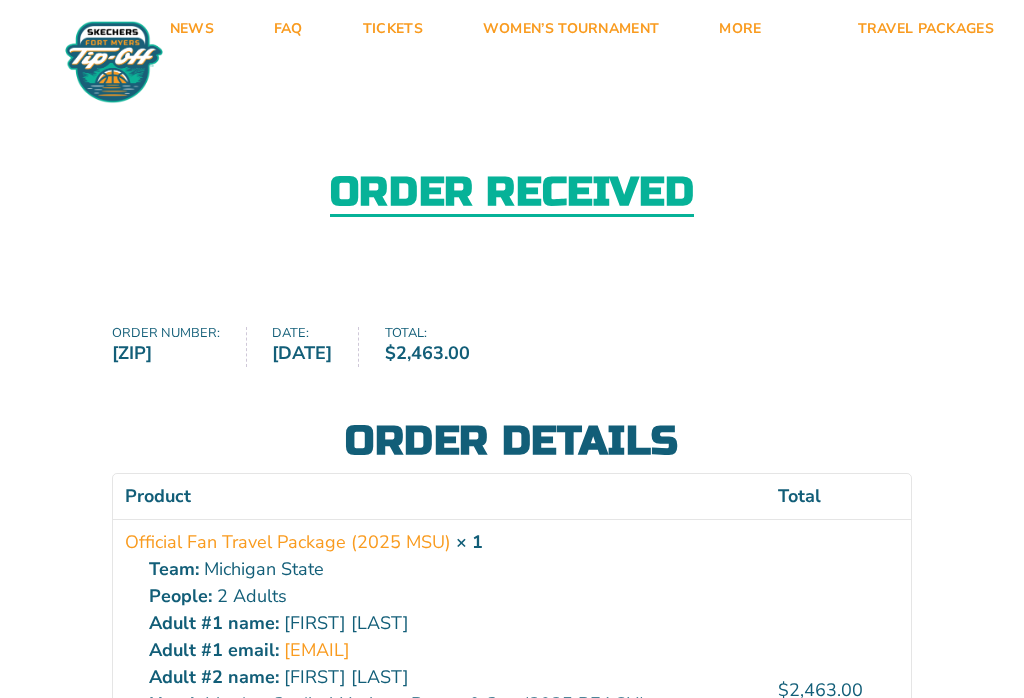 scroll, scrollTop: 0, scrollLeft: 0, axis: both 